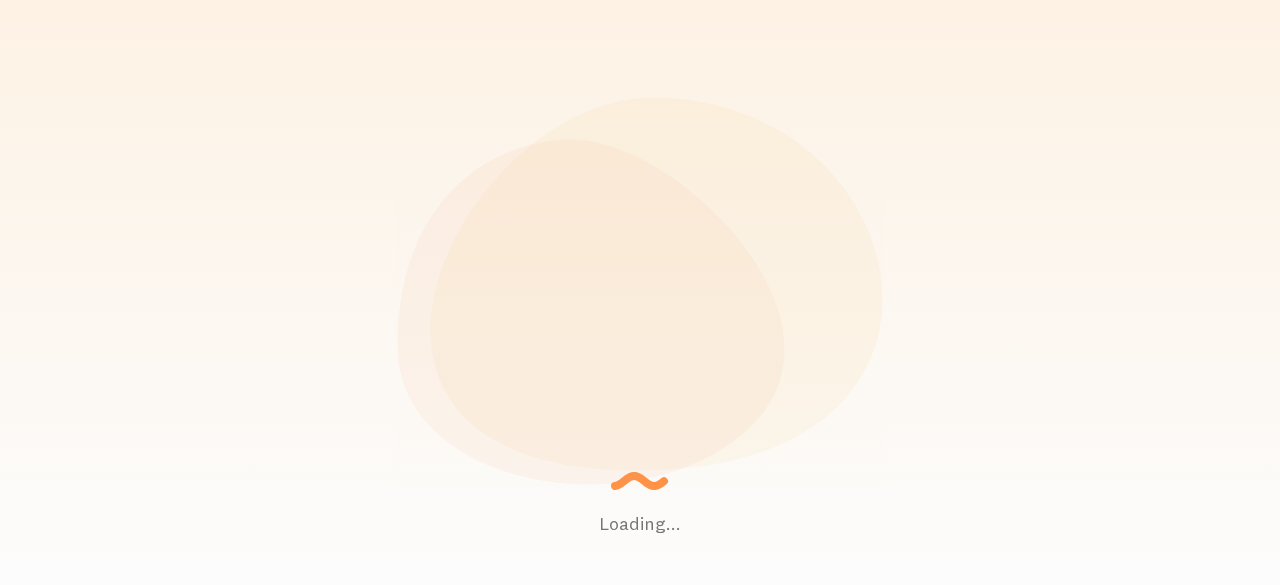 scroll, scrollTop: 0, scrollLeft: 0, axis: both 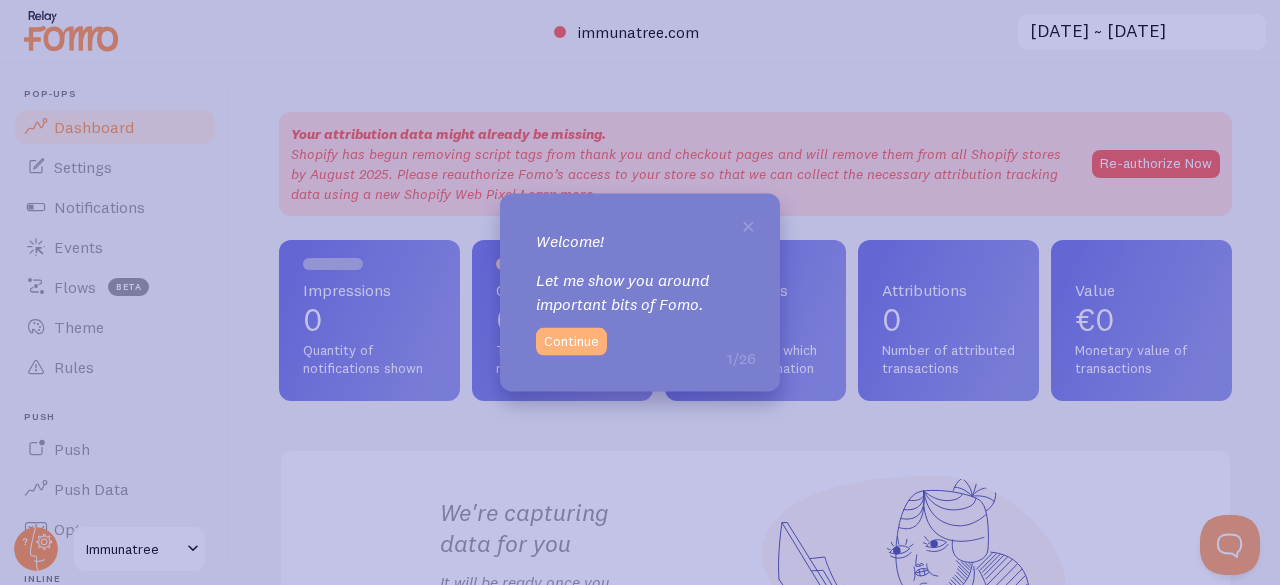 click on "Continue" at bounding box center [571, 342] 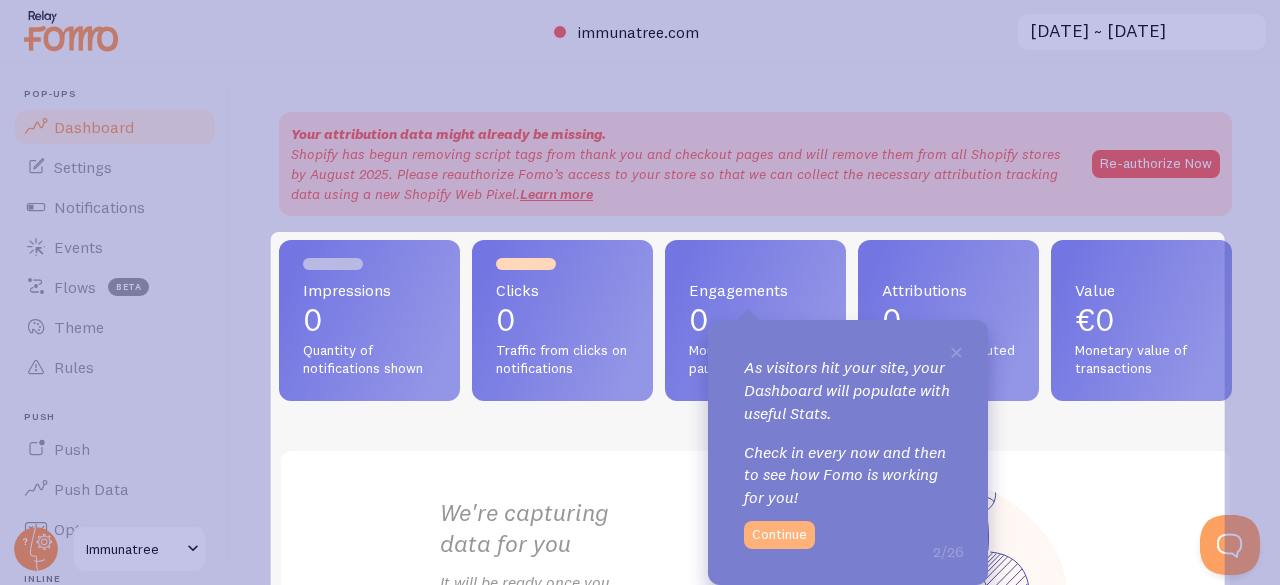 click on "Continue" at bounding box center [779, 535] 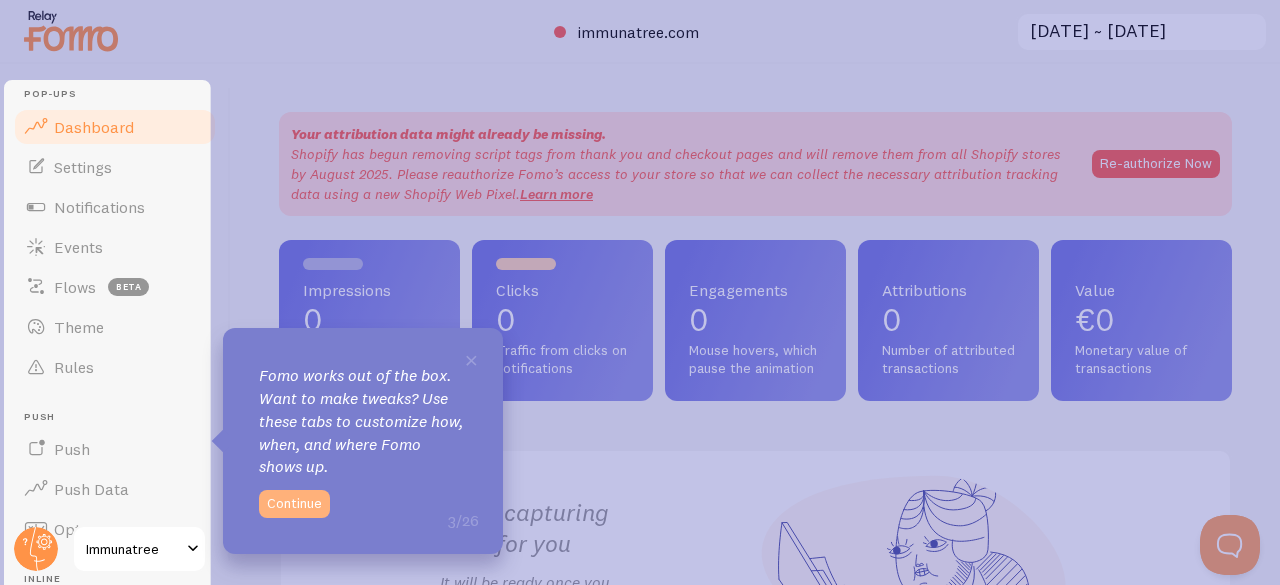 click on "Continue" at bounding box center [294, 504] 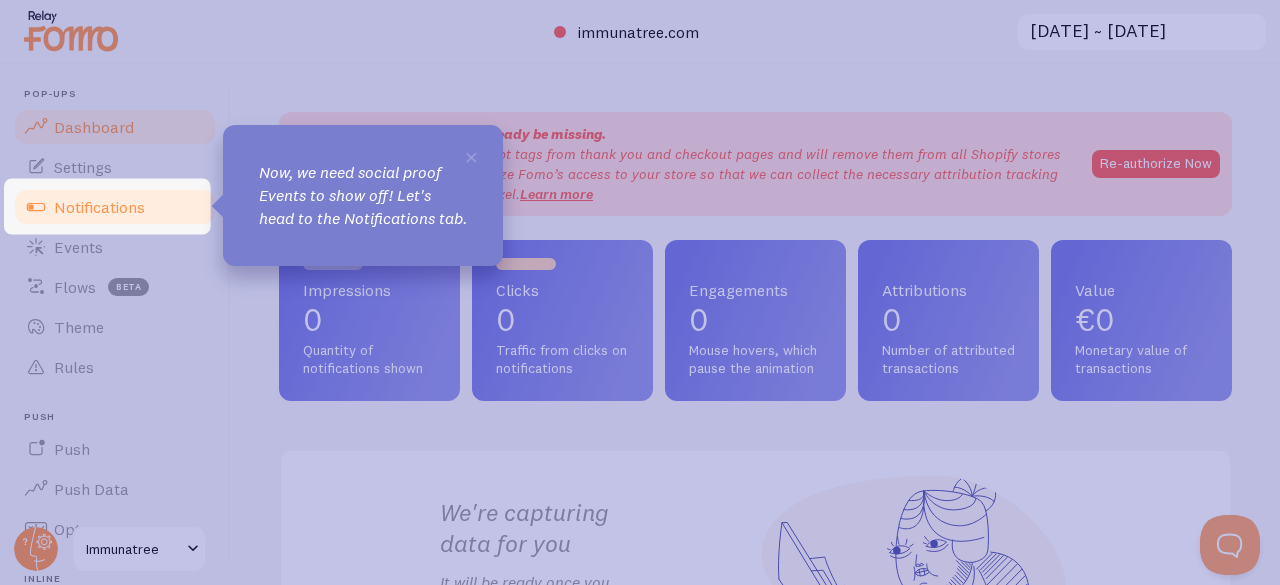 click on "Notifications" at bounding box center (99, 207) 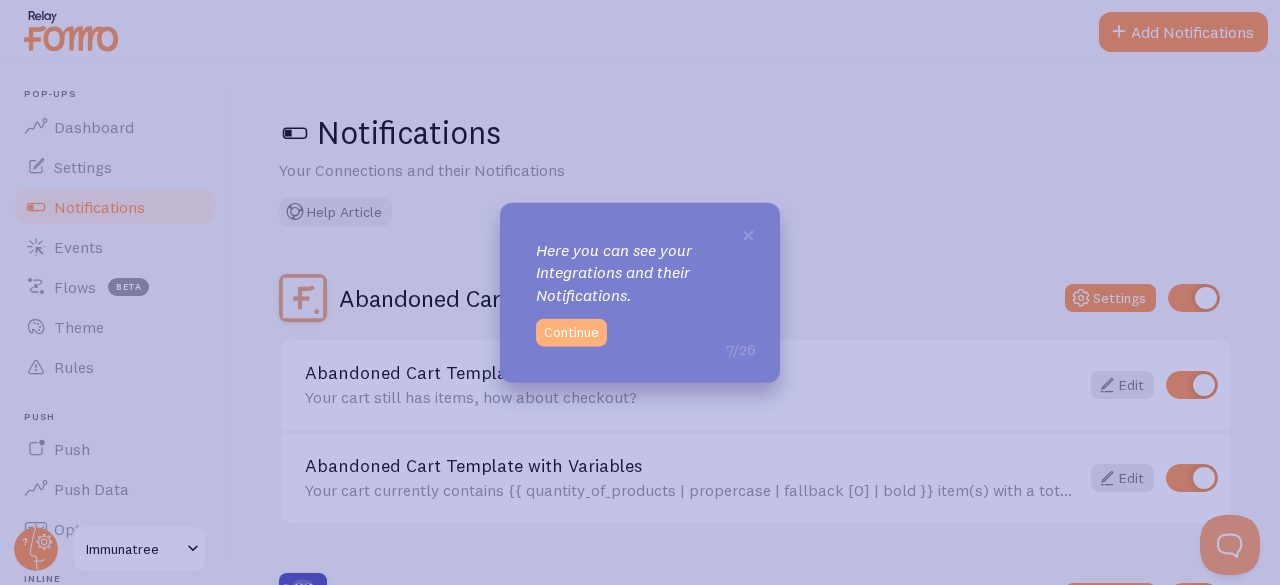 click on "Continue" at bounding box center (571, 333) 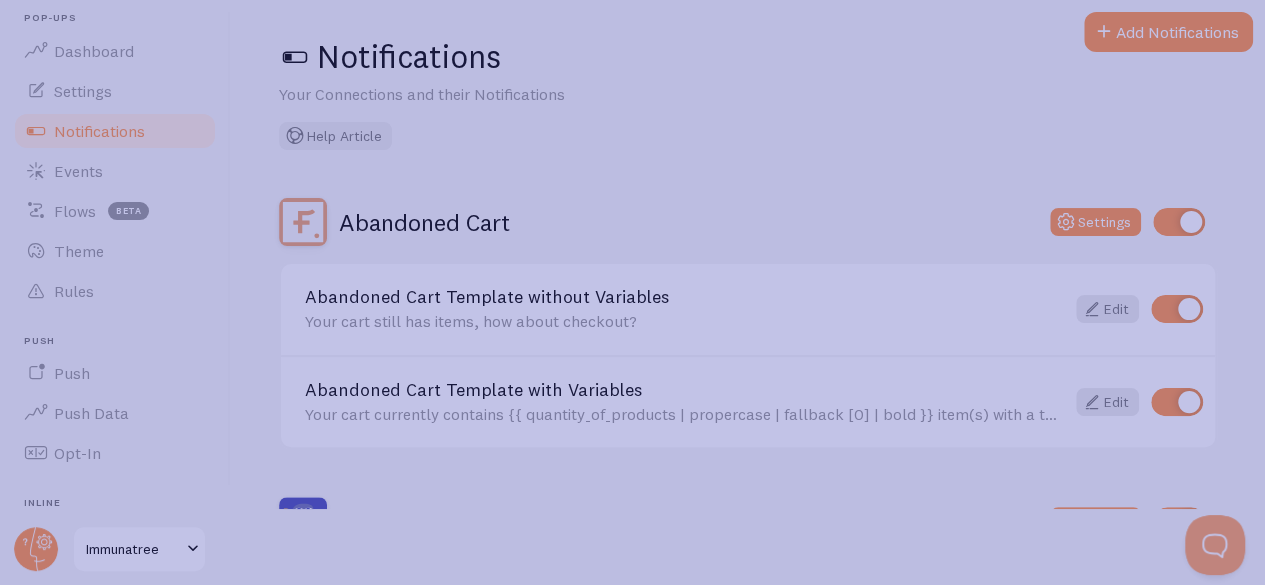 scroll, scrollTop: 196, scrollLeft: 0, axis: vertical 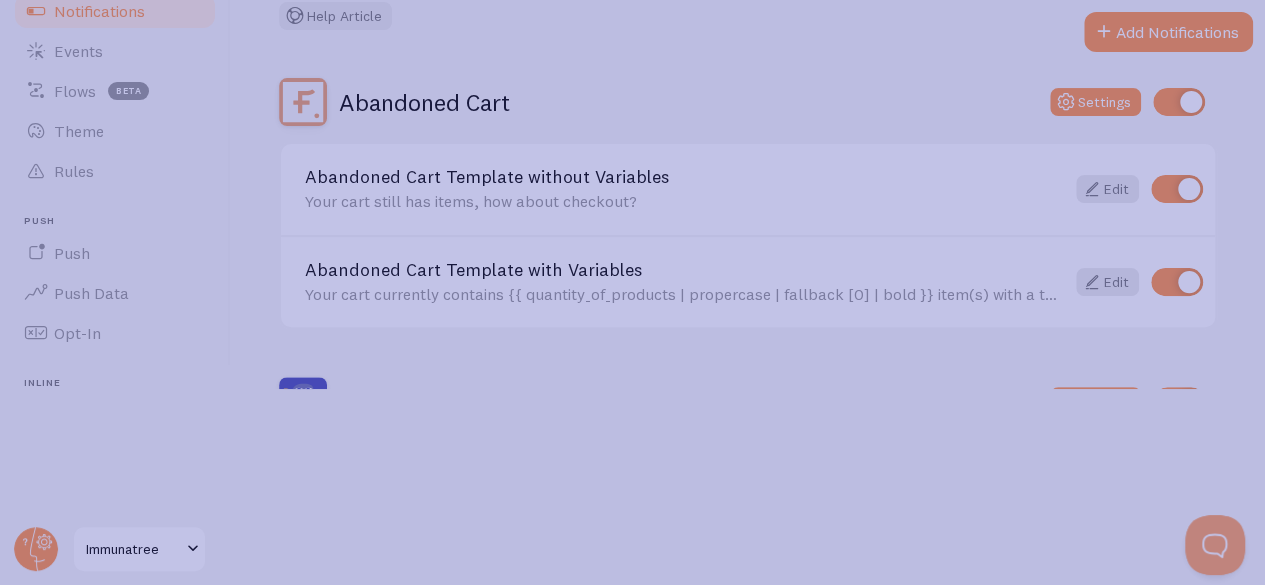 click 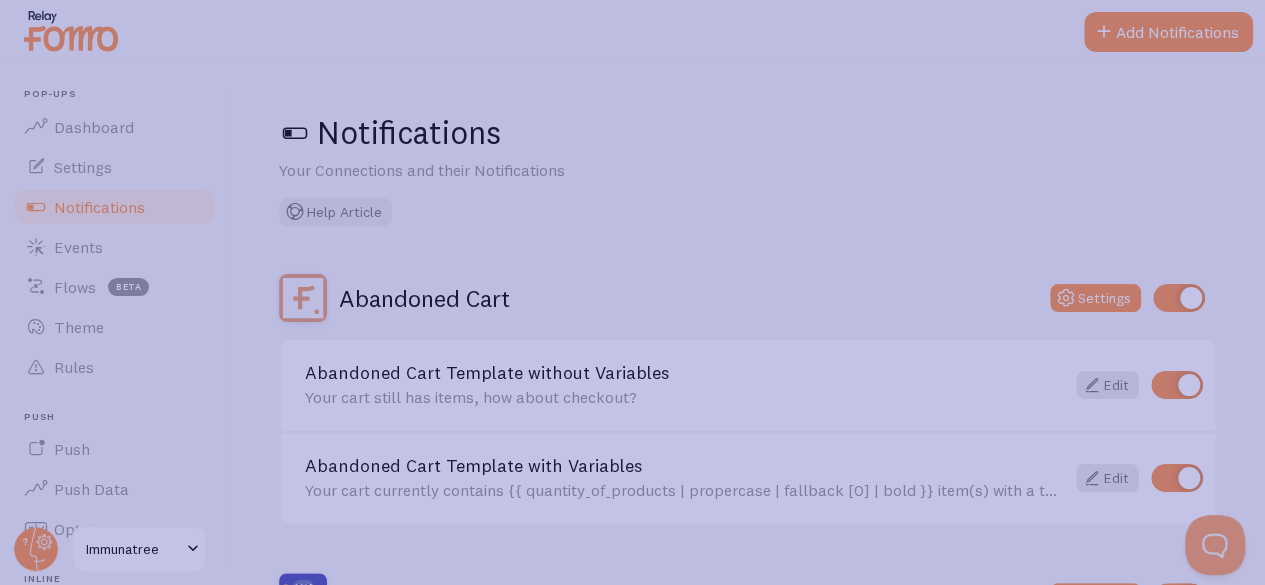 click 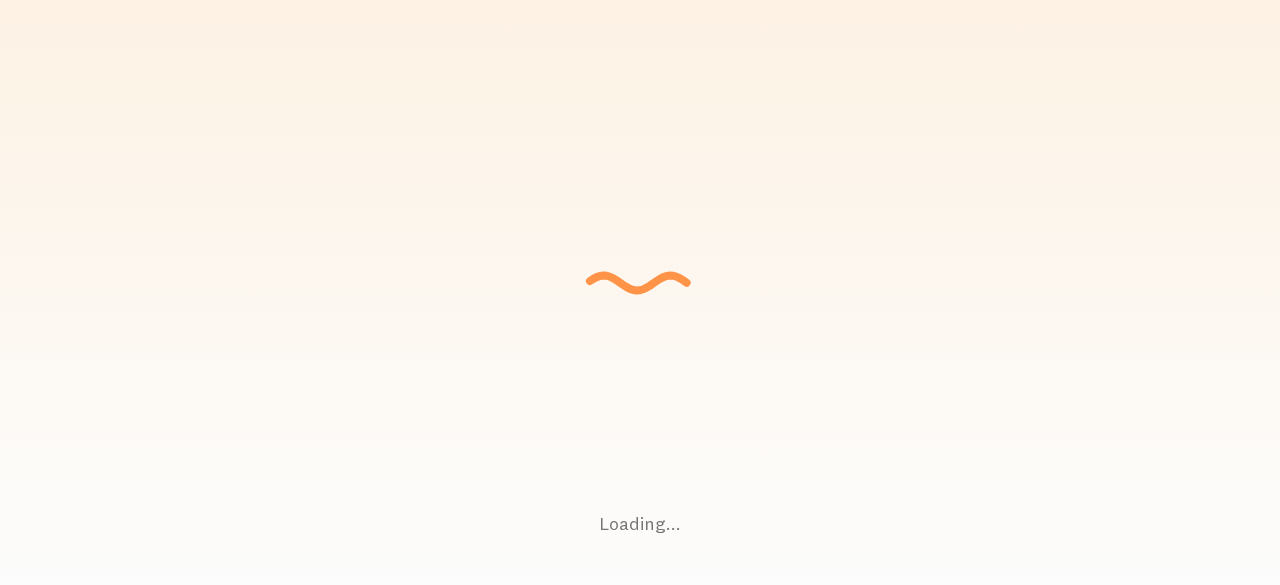 scroll, scrollTop: 0, scrollLeft: 0, axis: both 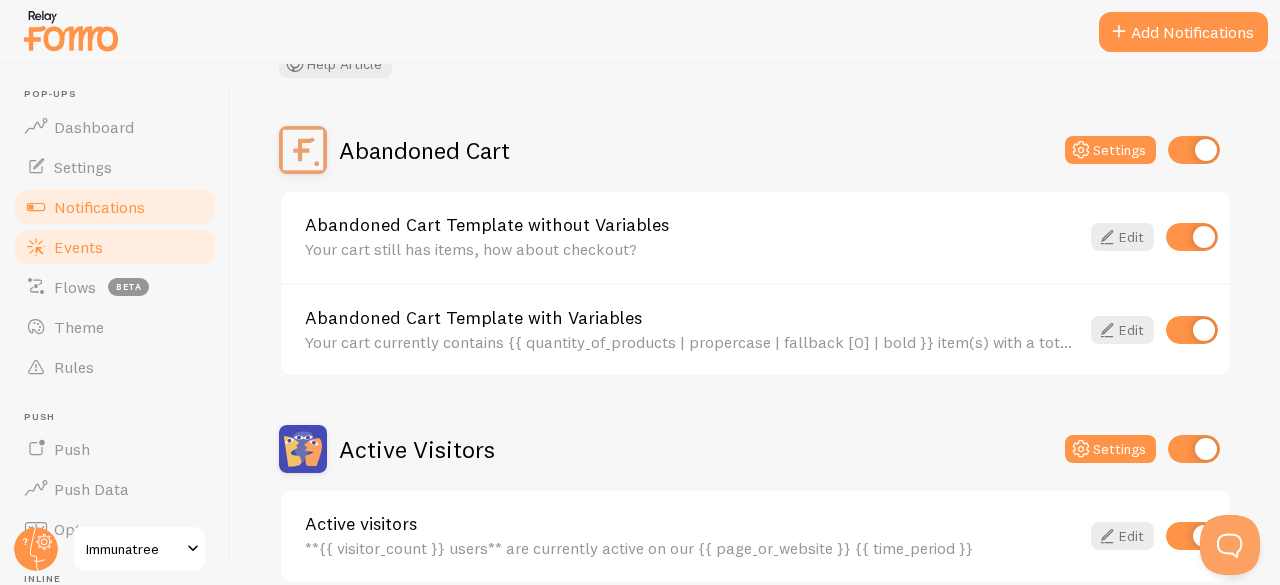 click on "Events" at bounding box center [115, 247] 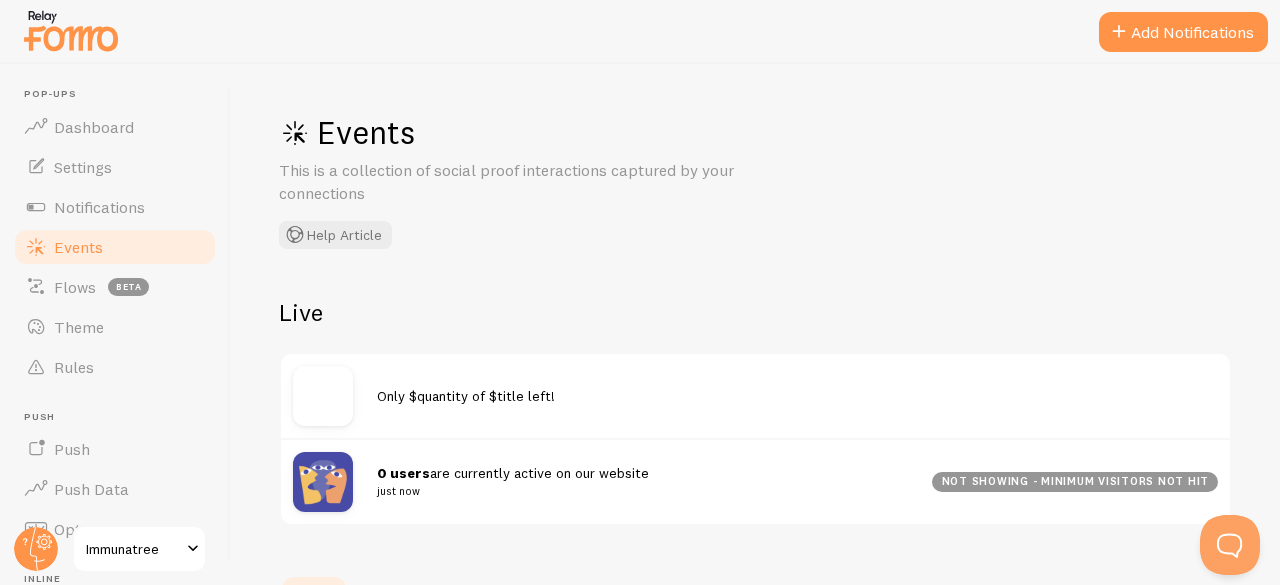 click on "Only $quantity of $title left!" at bounding box center [466, 396] 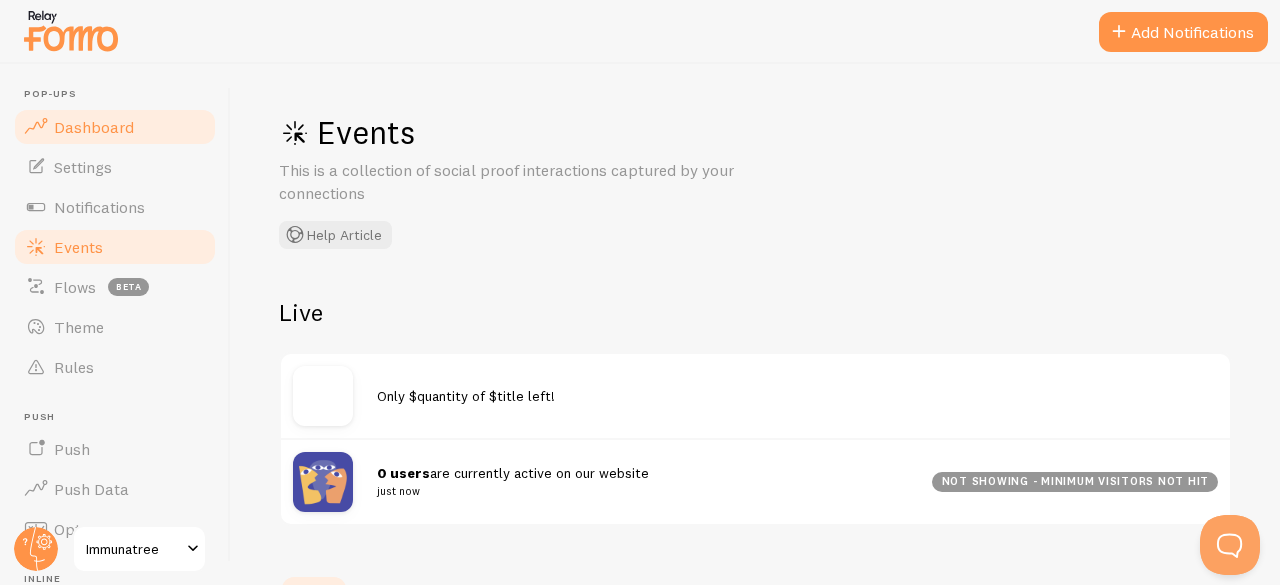 click on "Dashboard" at bounding box center [115, 127] 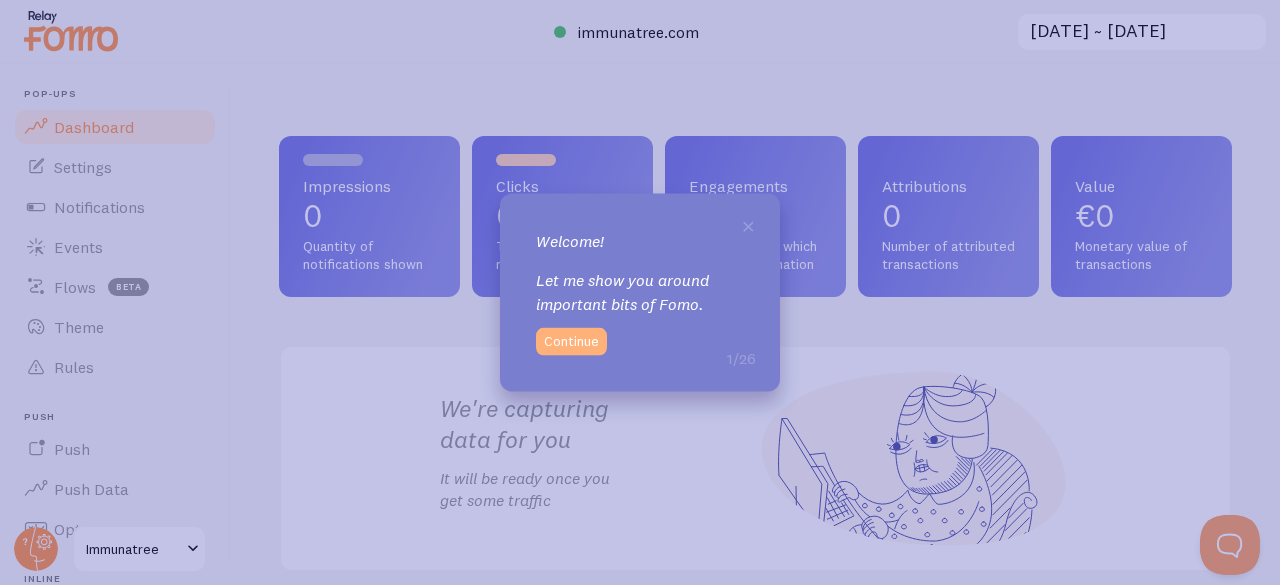 click on "Continue" at bounding box center [571, 342] 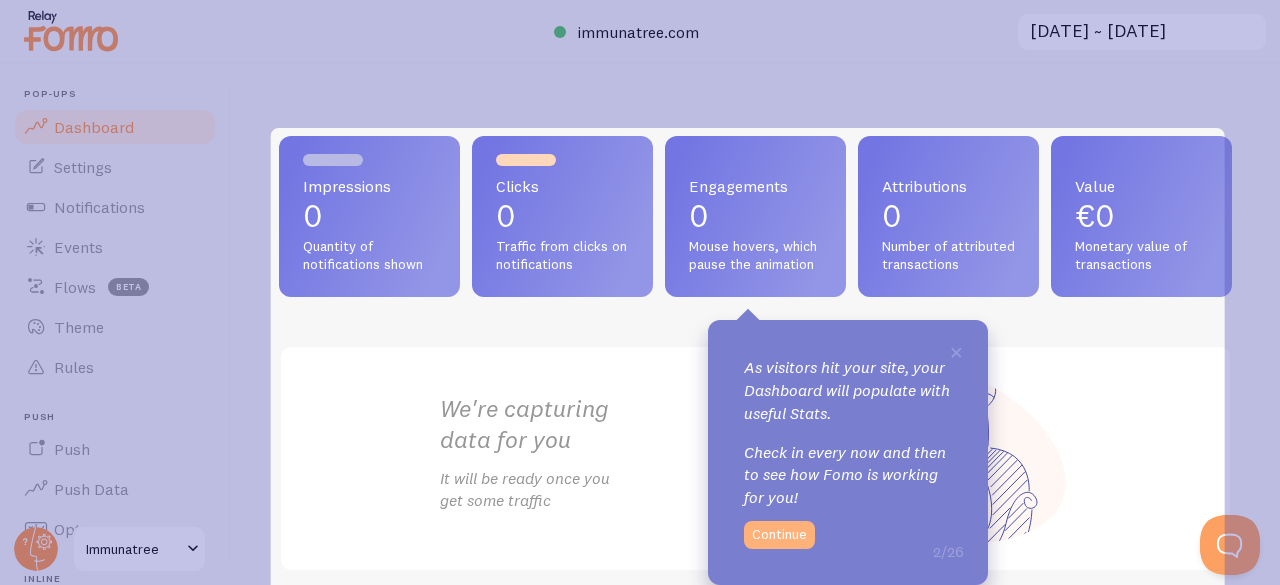 click on "Continue" at bounding box center (779, 535) 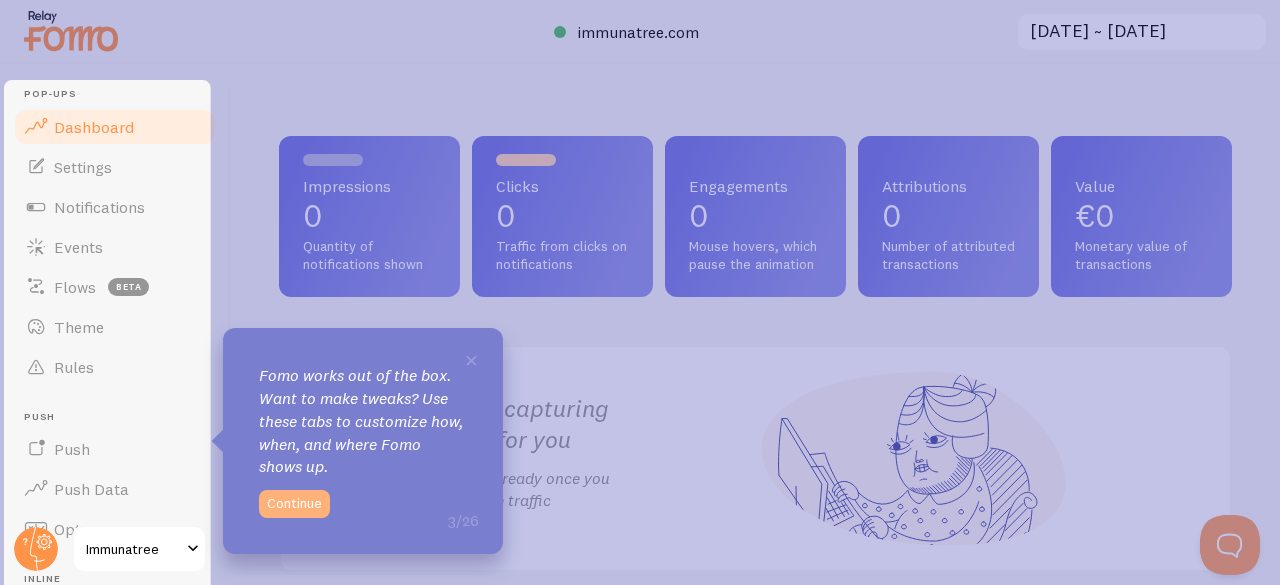 click on "Continue" at bounding box center [294, 504] 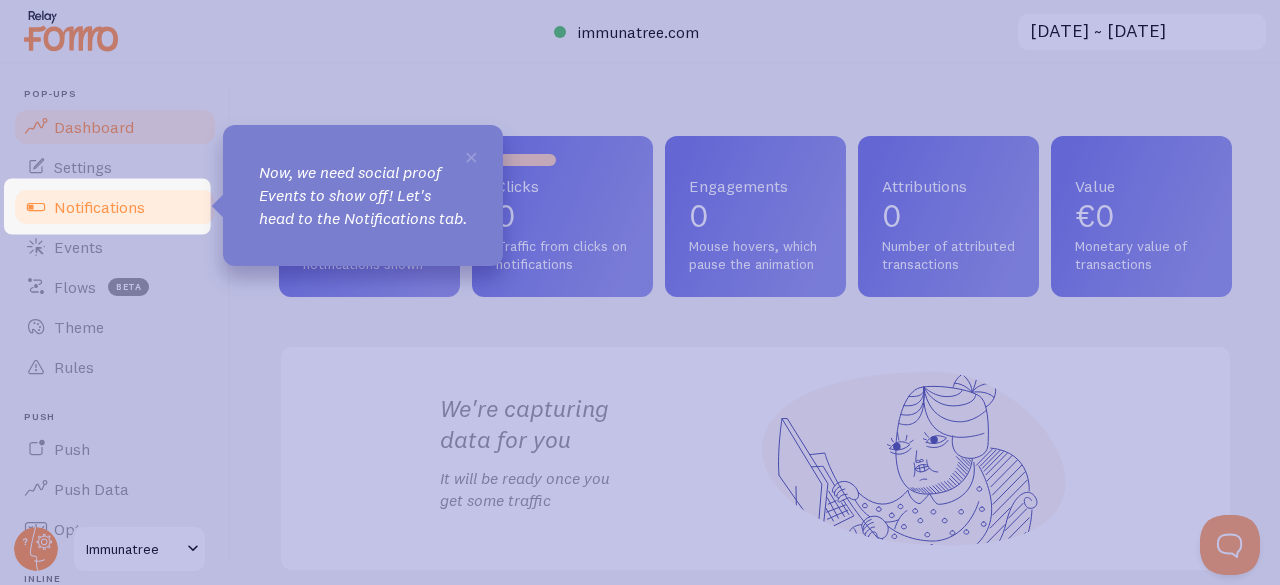 click on "Notifications" at bounding box center [115, 207] 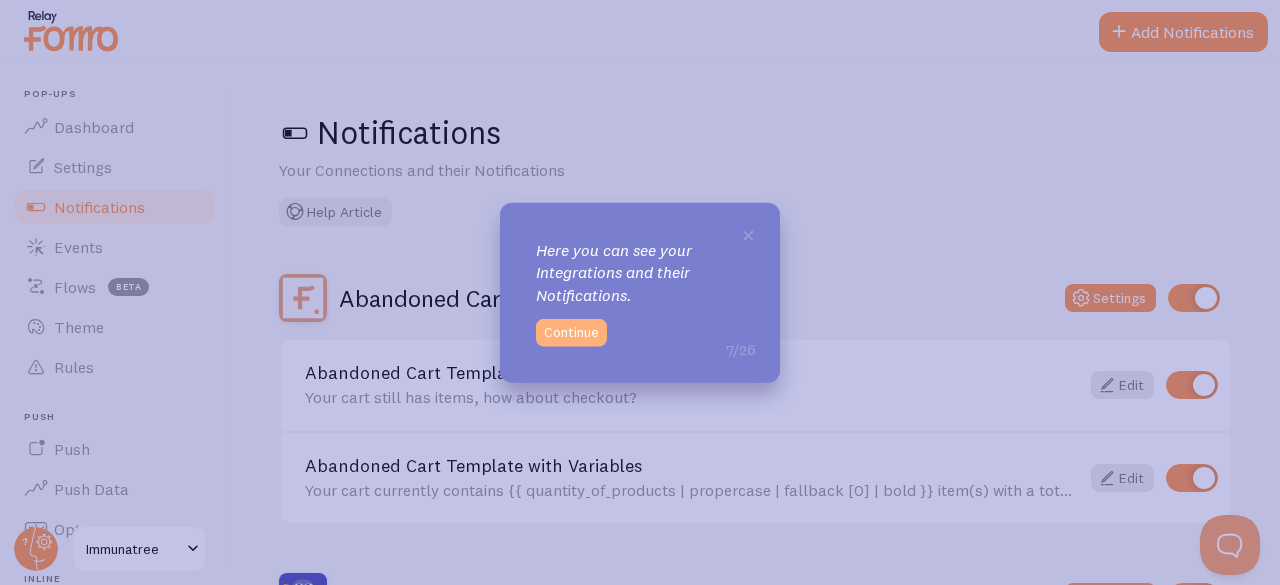 click on "Continue" at bounding box center (571, 333) 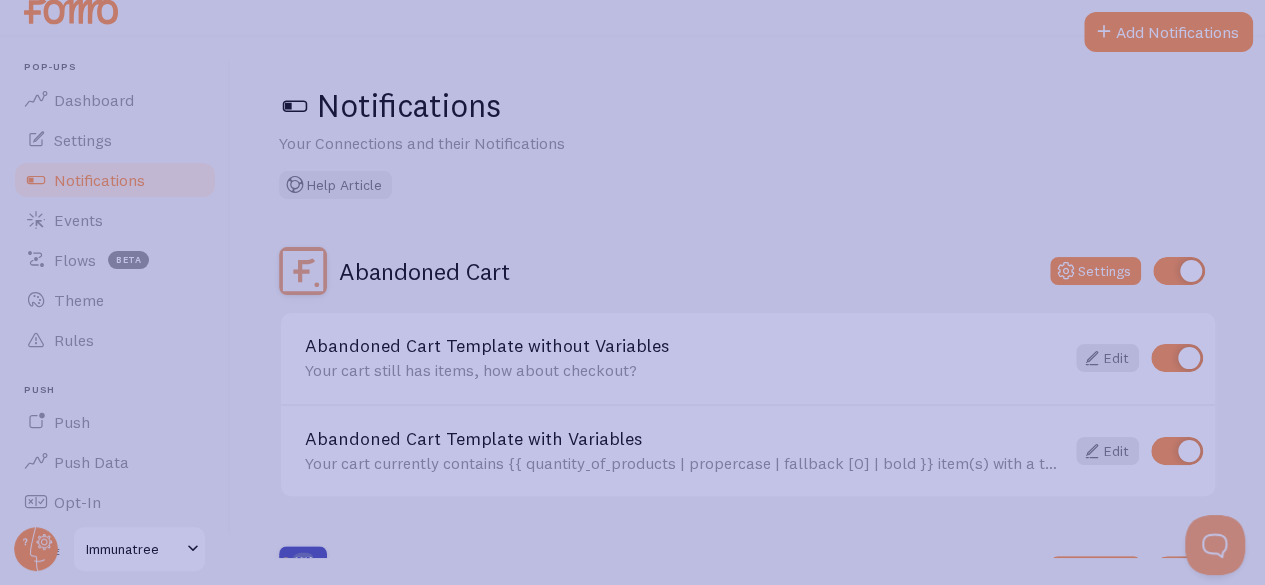 scroll, scrollTop: 0, scrollLeft: 0, axis: both 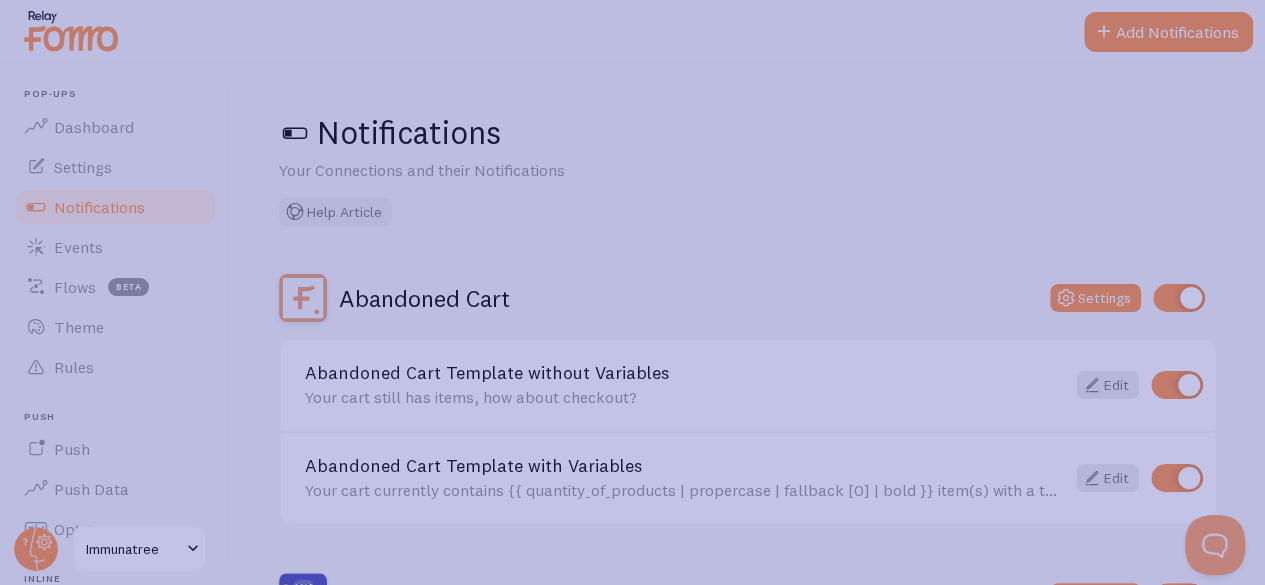 click 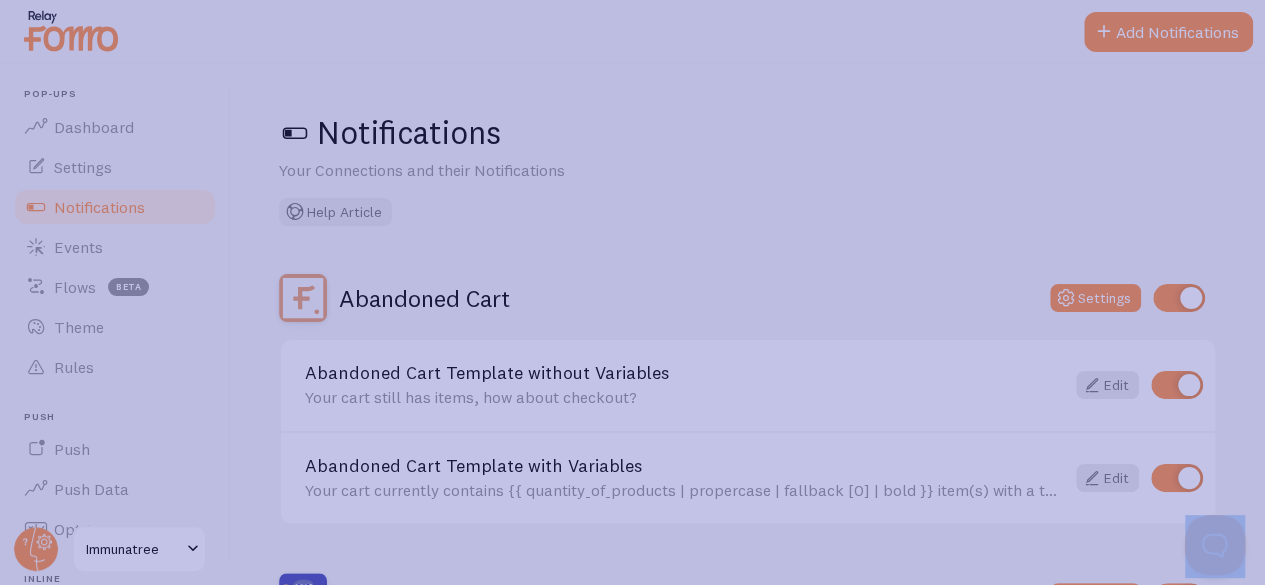 click 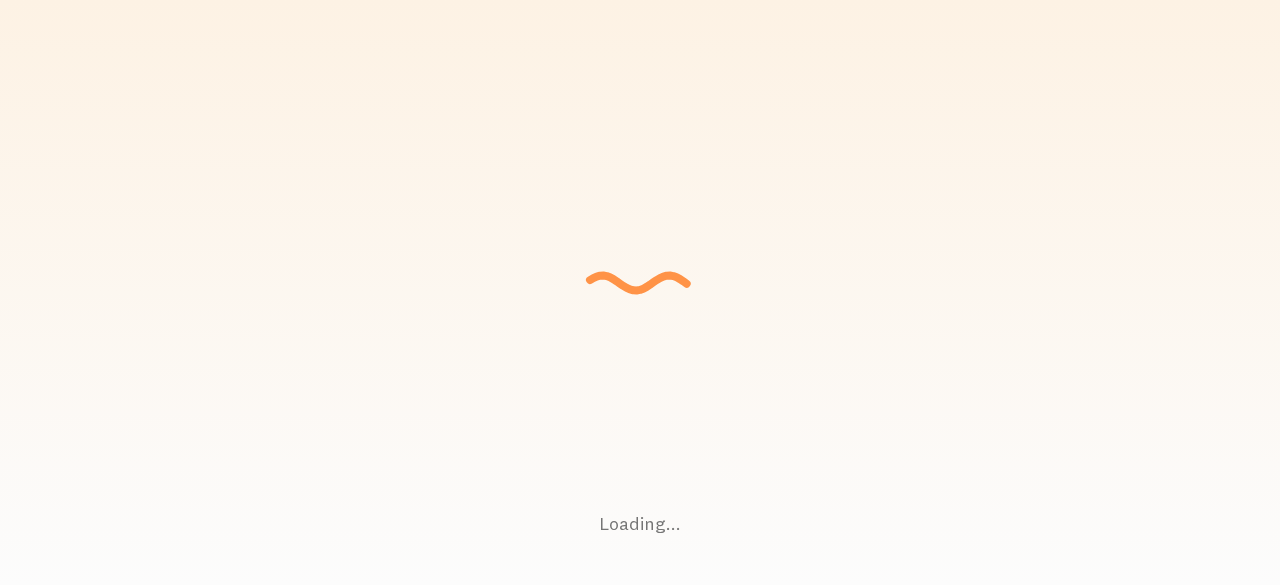 scroll, scrollTop: 0, scrollLeft: 0, axis: both 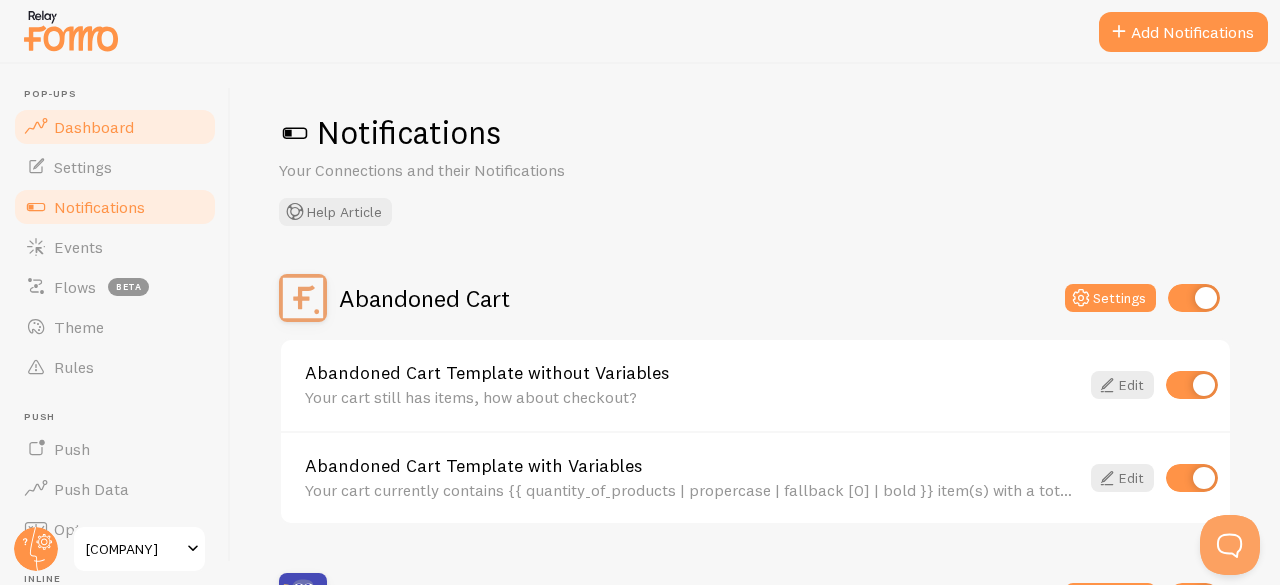 click on "Dashboard" at bounding box center (115, 127) 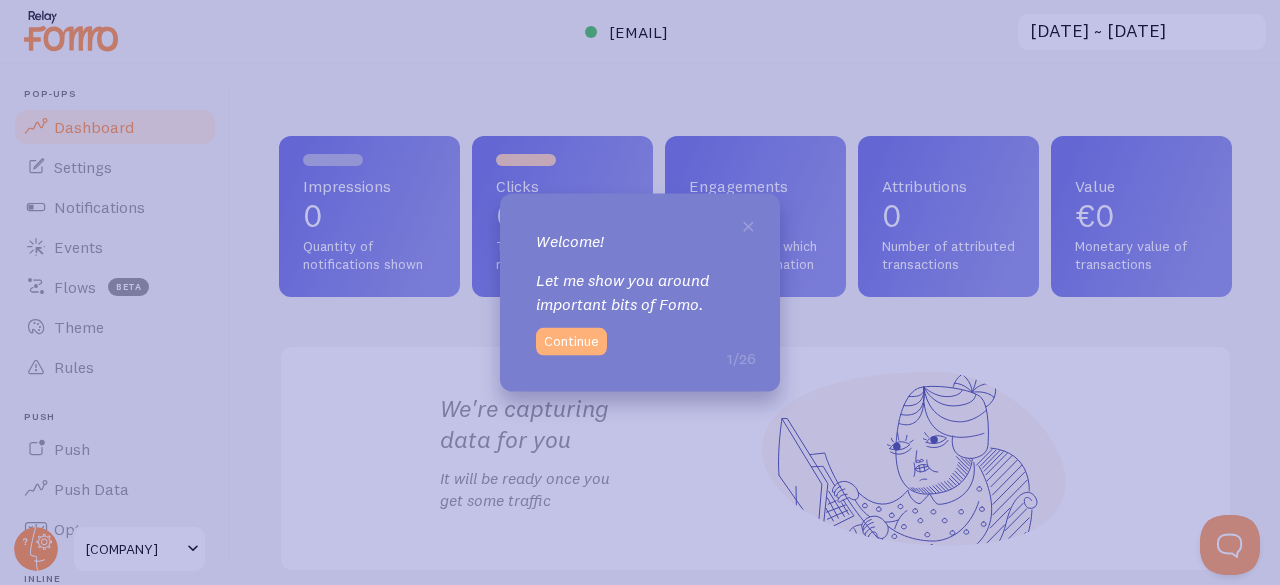 click on "Continue" at bounding box center [571, 342] 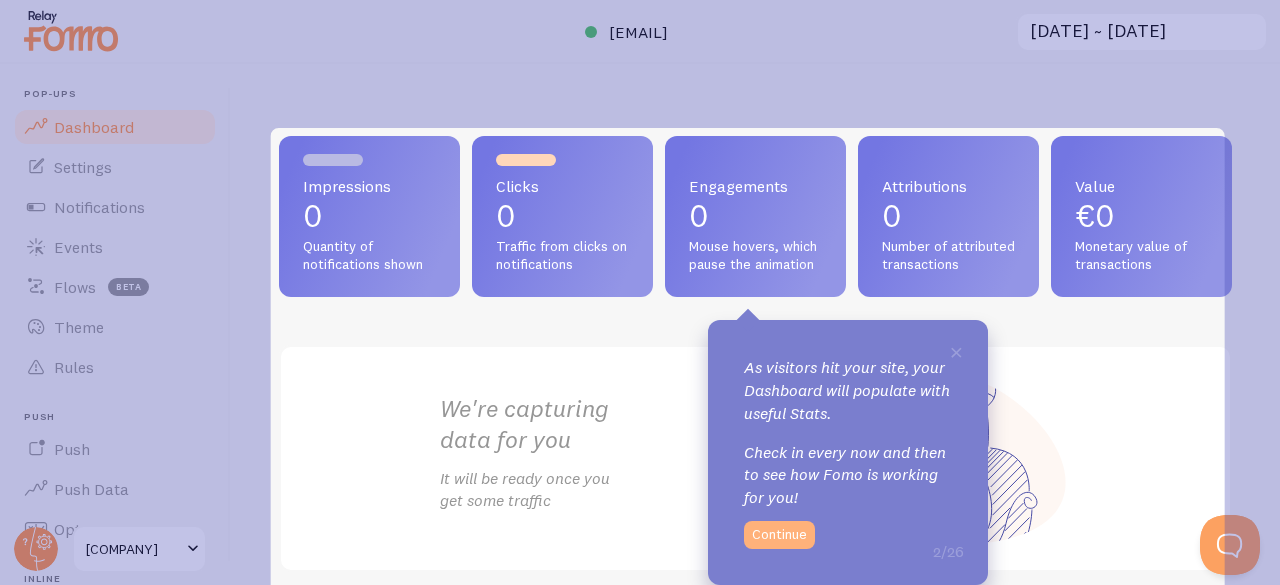 click on "Continue" at bounding box center [779, 535] 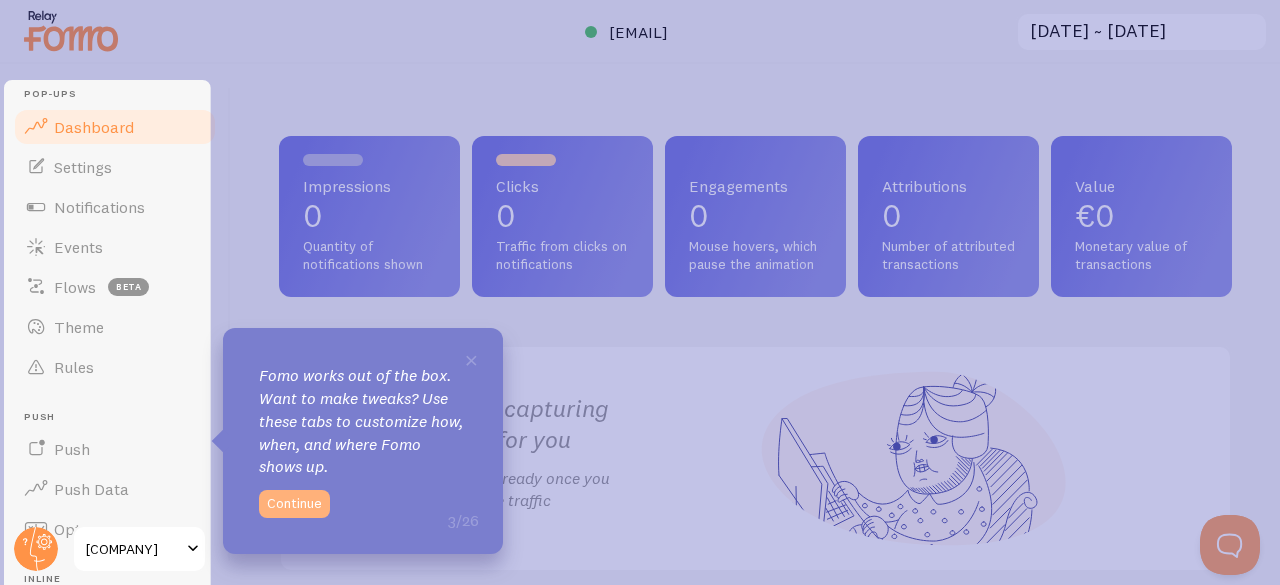 click on "Continue" at bounding box center [294, 504] 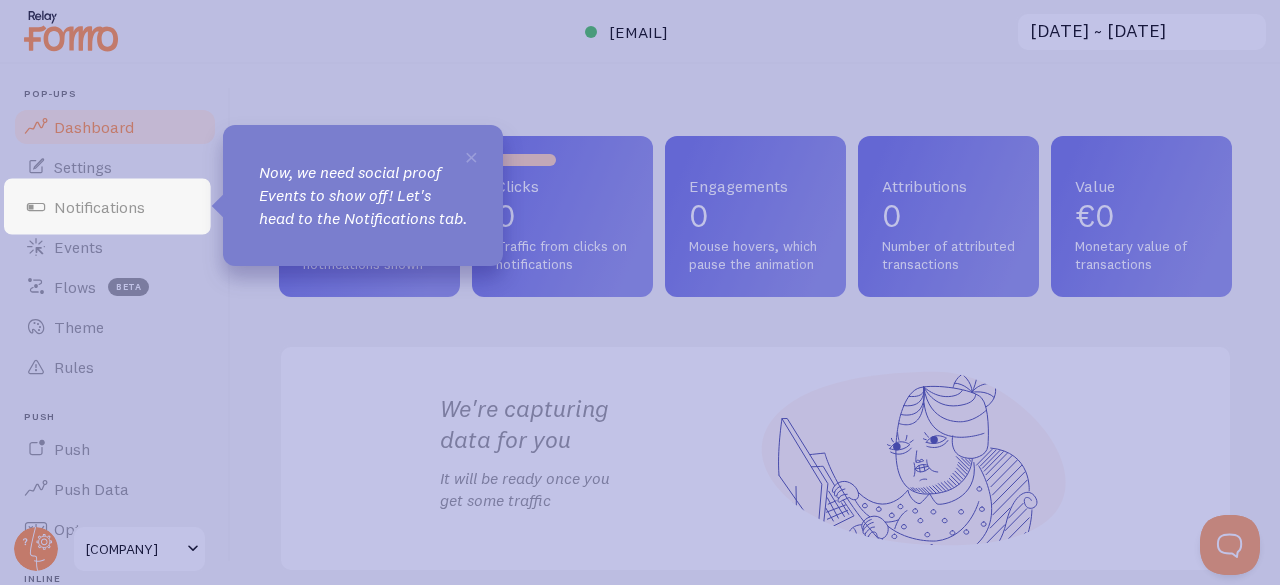 click 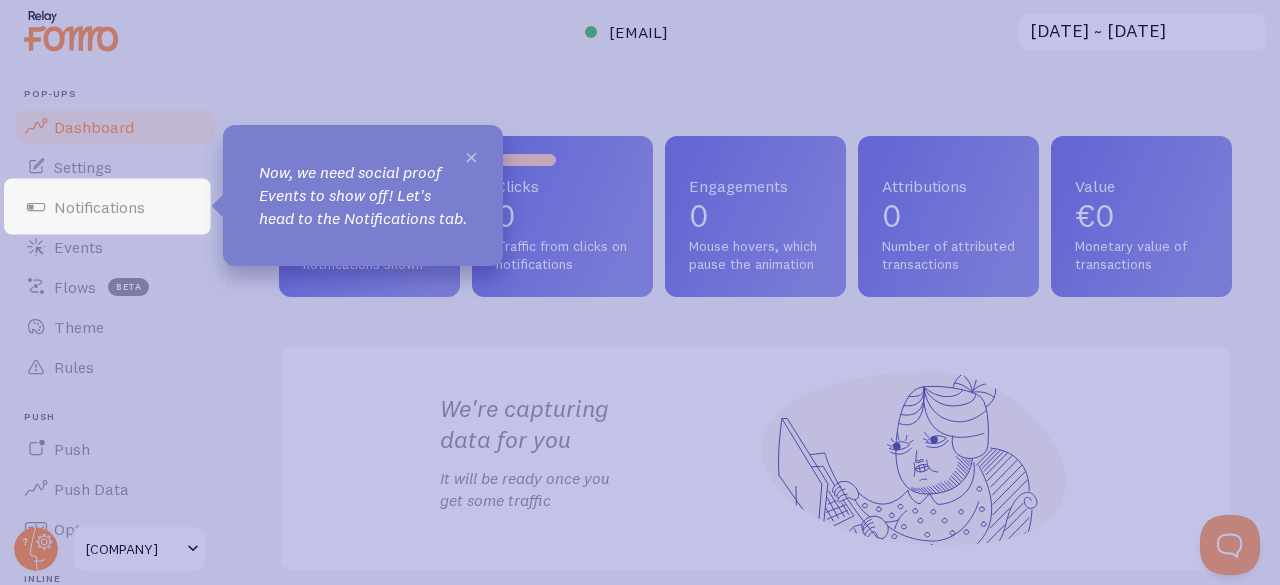 click on "×" at bounding box center [471, 156] 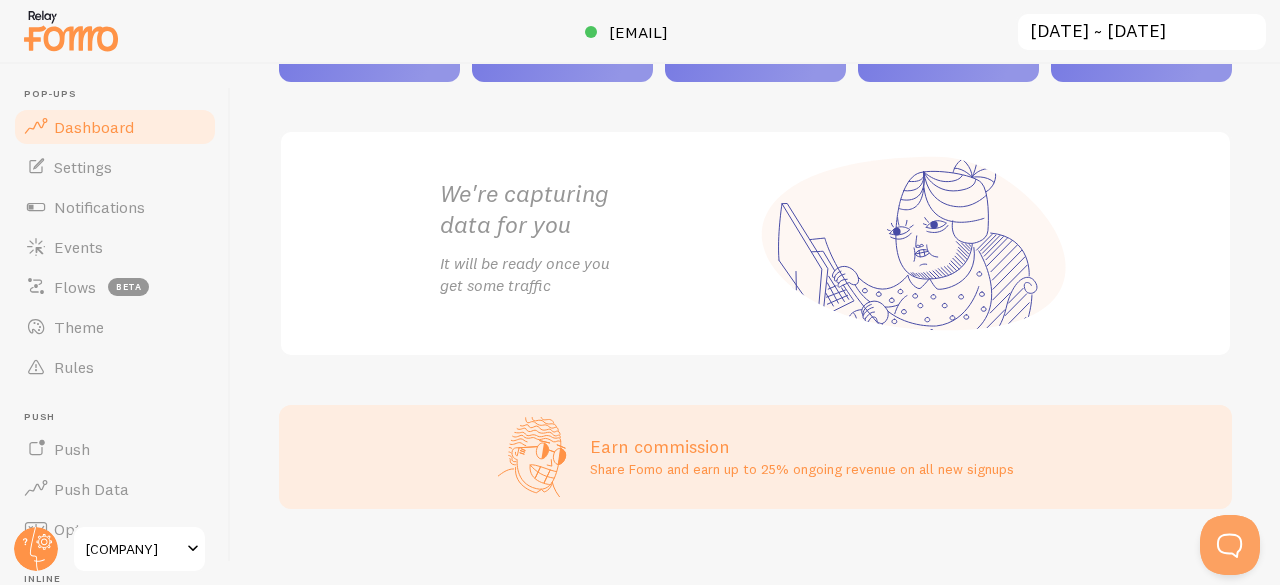 scroll, scrollTop: 192, scrollLeft: 0, axis: vertical 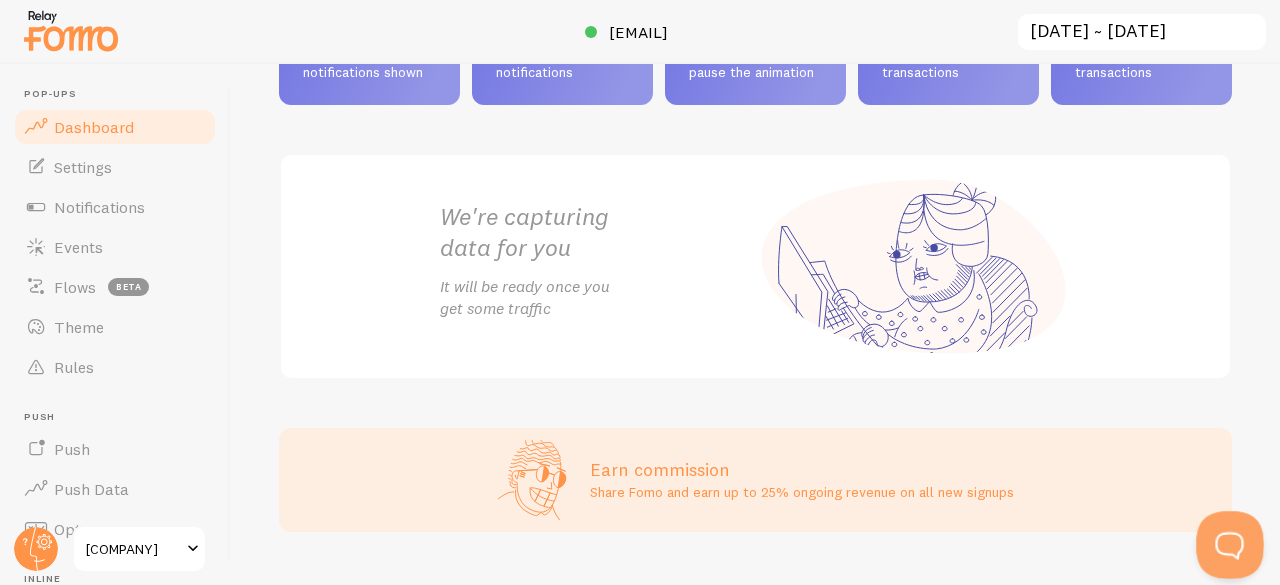 click at bounding box center [1226, 541] 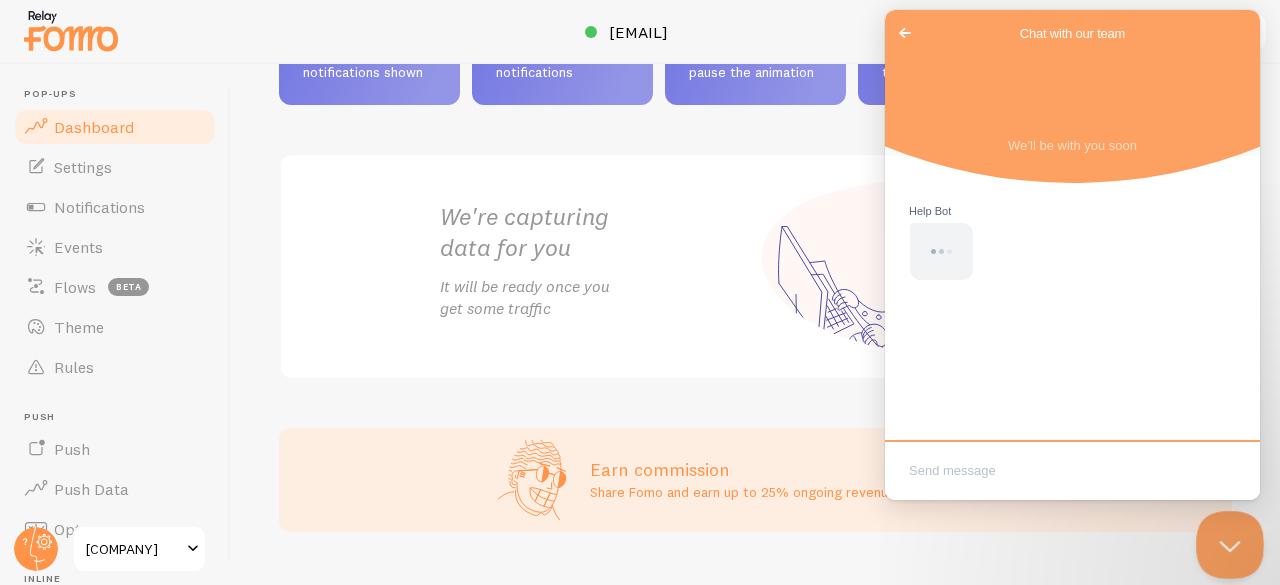 scroll, scrollTop: 0, scrollLeft: 0, axis: both 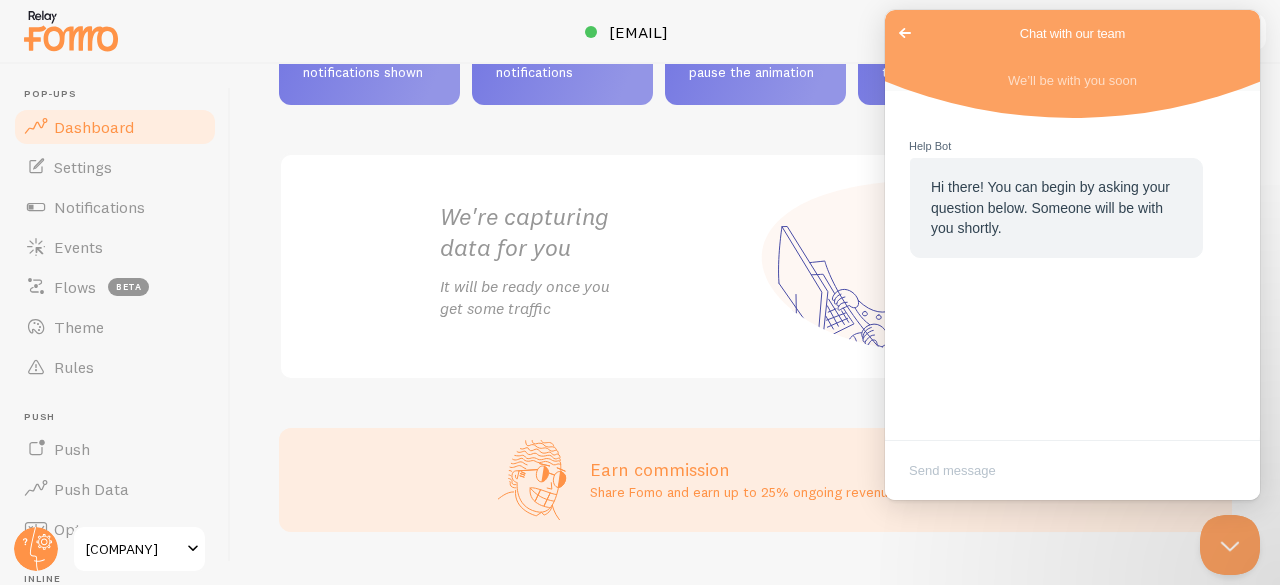 click on "Go back" at bounding box center [905, 33] 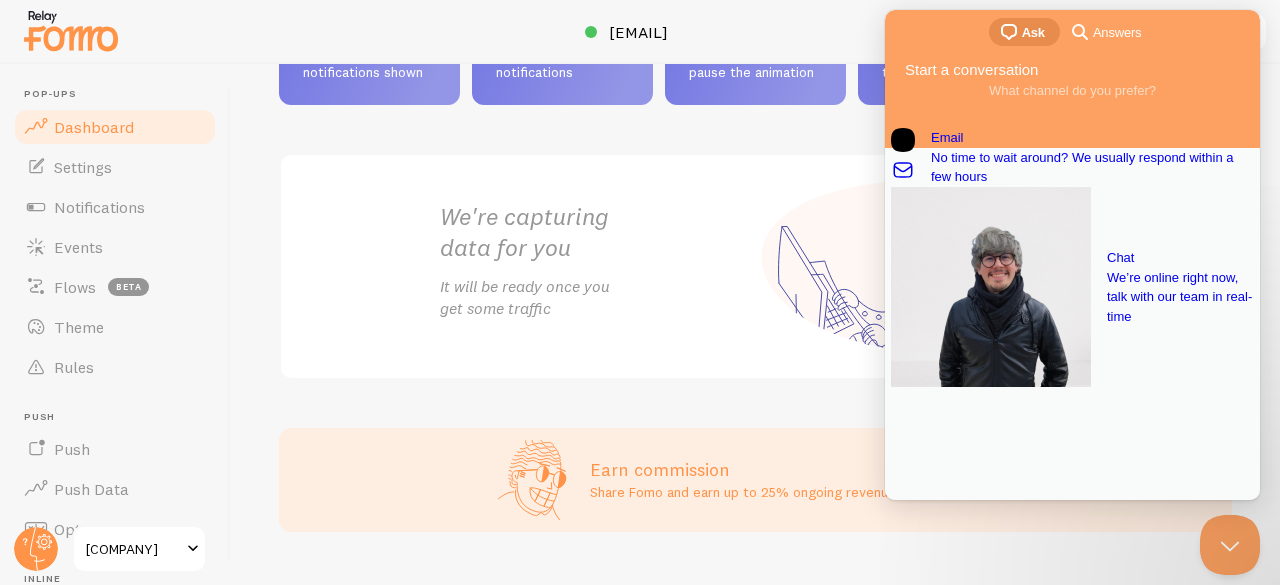 click on "We're capturing  data for you     It will be ready once you  get some traffic" at bounding box center (756, 266) 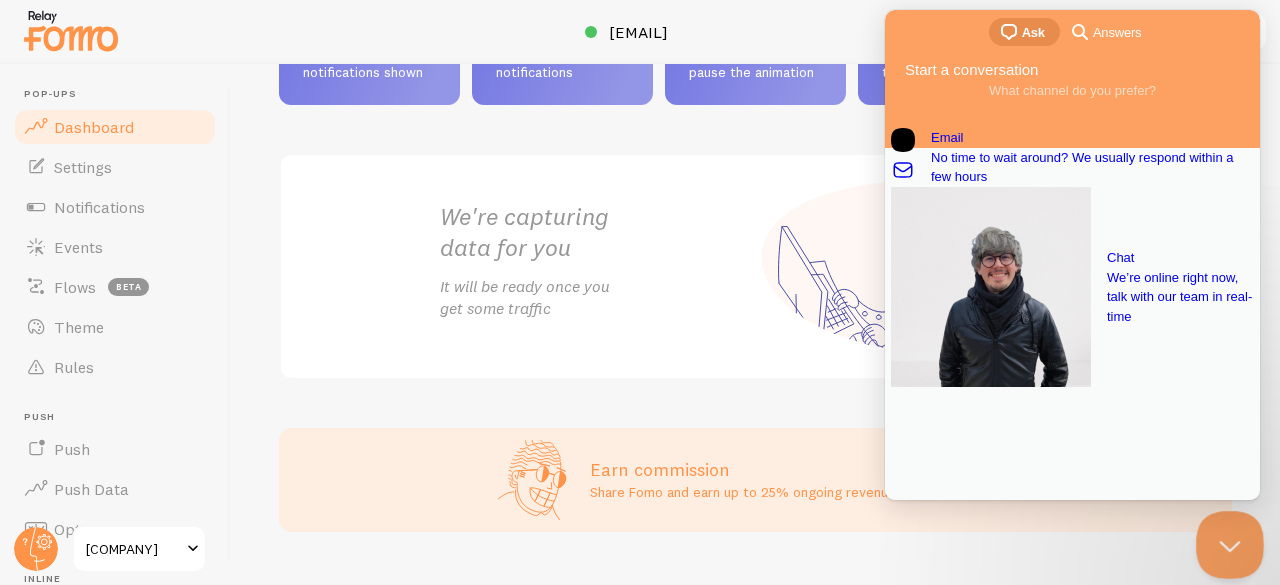 click at bounding box center [1226, 541] 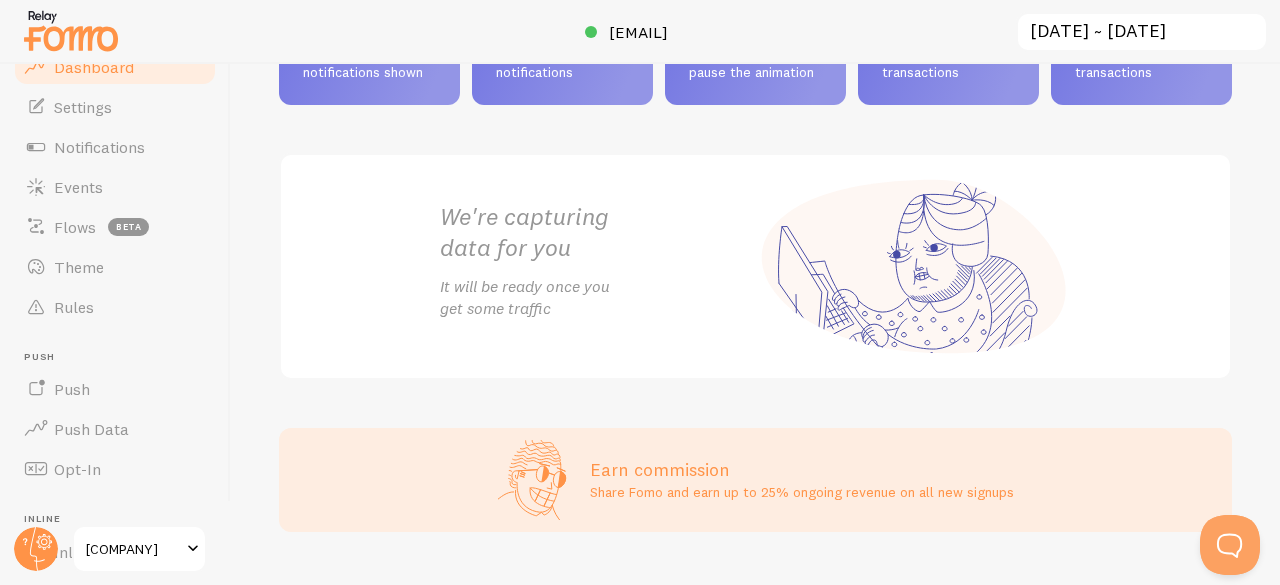 scroll, scrollTop: 0, scrollLeft: 0, axis: both 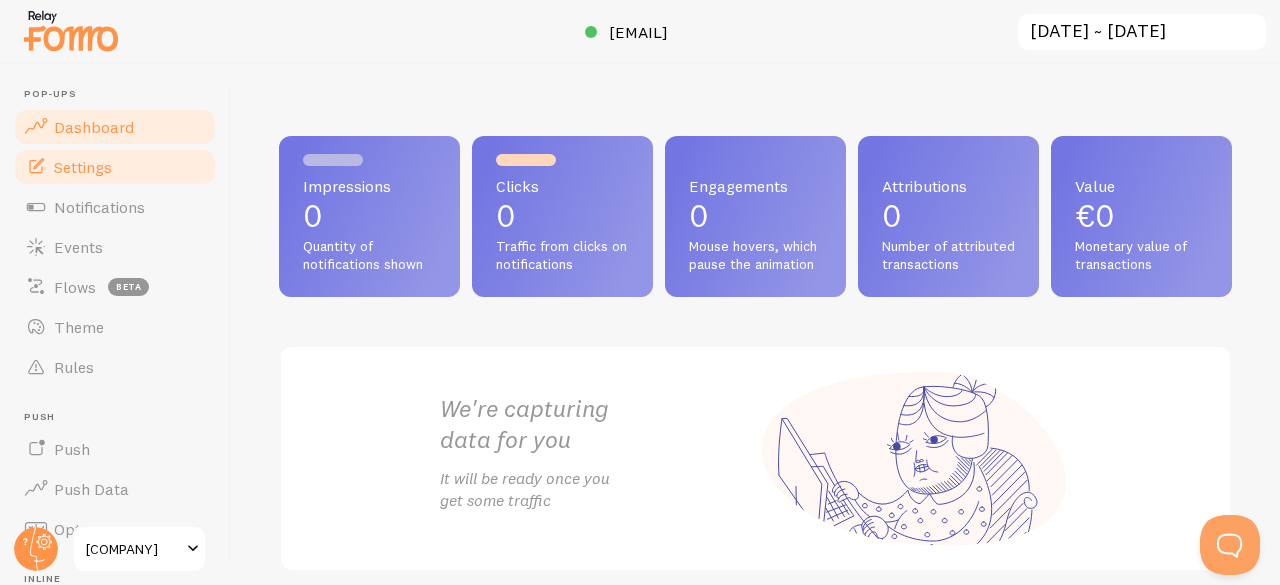 click on "Settings" at bounding box center [115, 167] 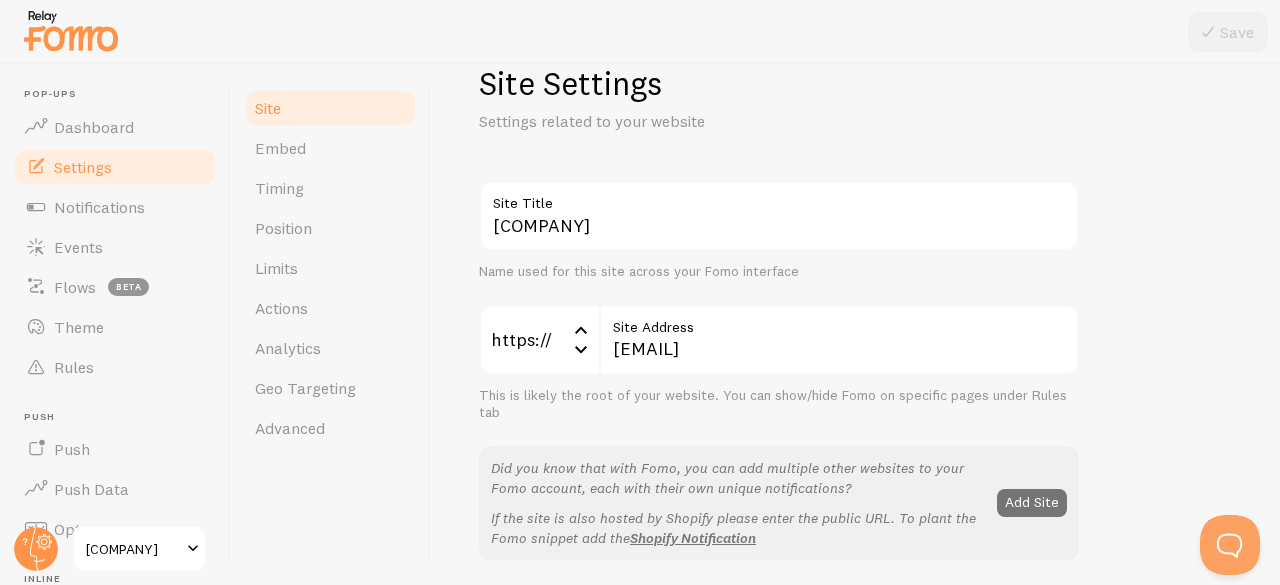 scroll, scrollTop: 64, scrollLeft: 0, axis: vertical 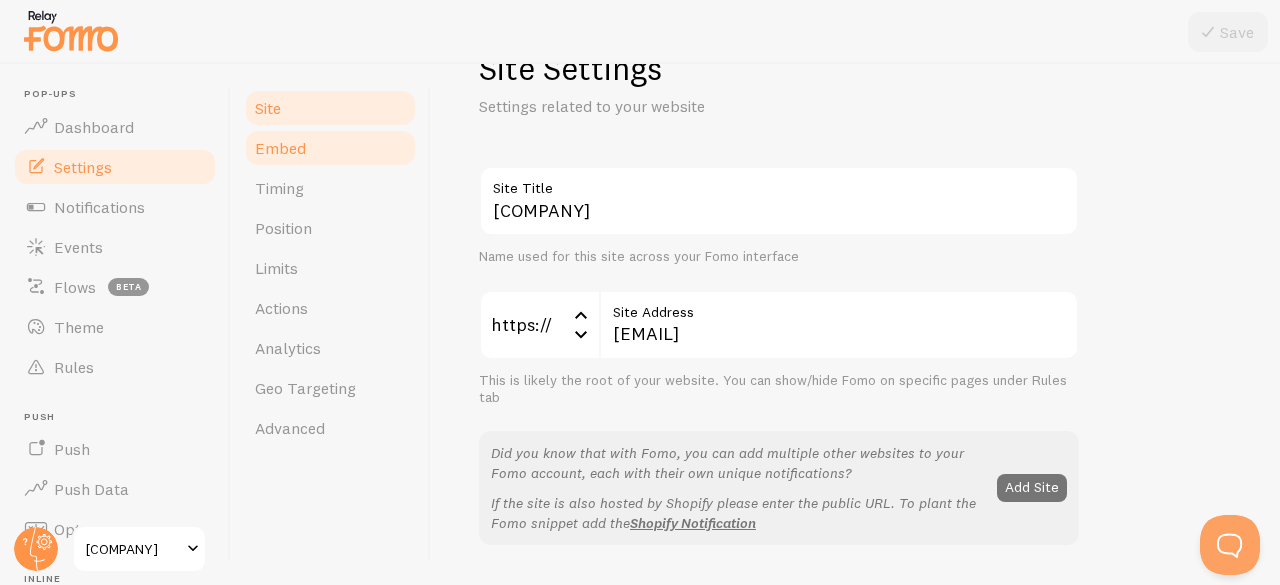 click on "Embed" at bounding box center (330, 148) 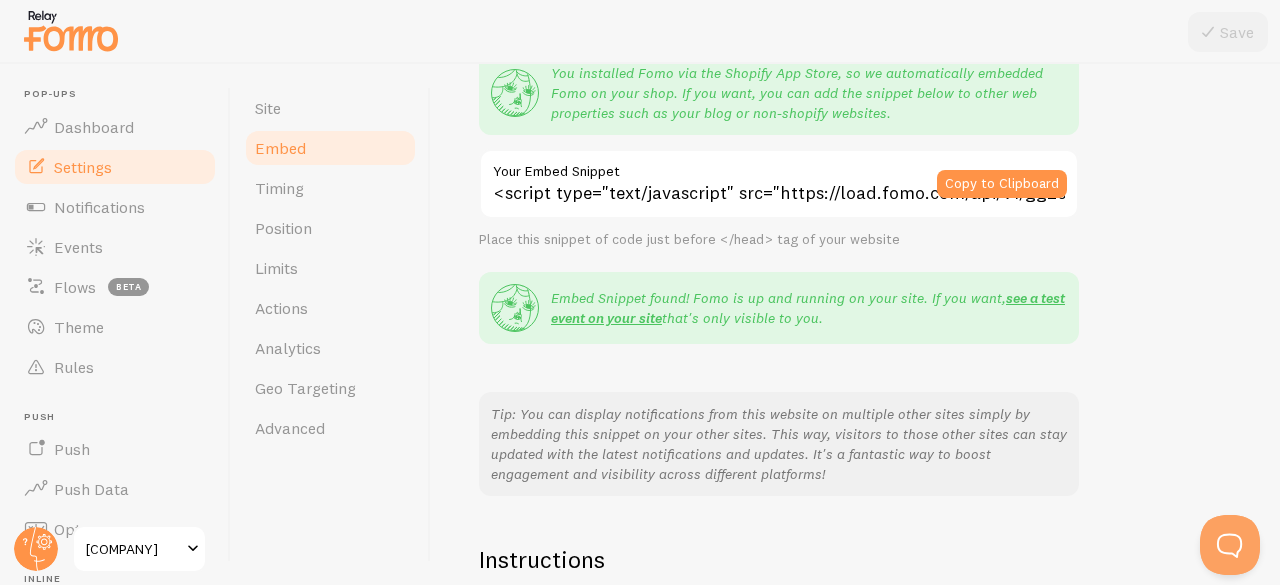 scroll, scrollTop: 204, scrollLeft: 0, axis: vertical 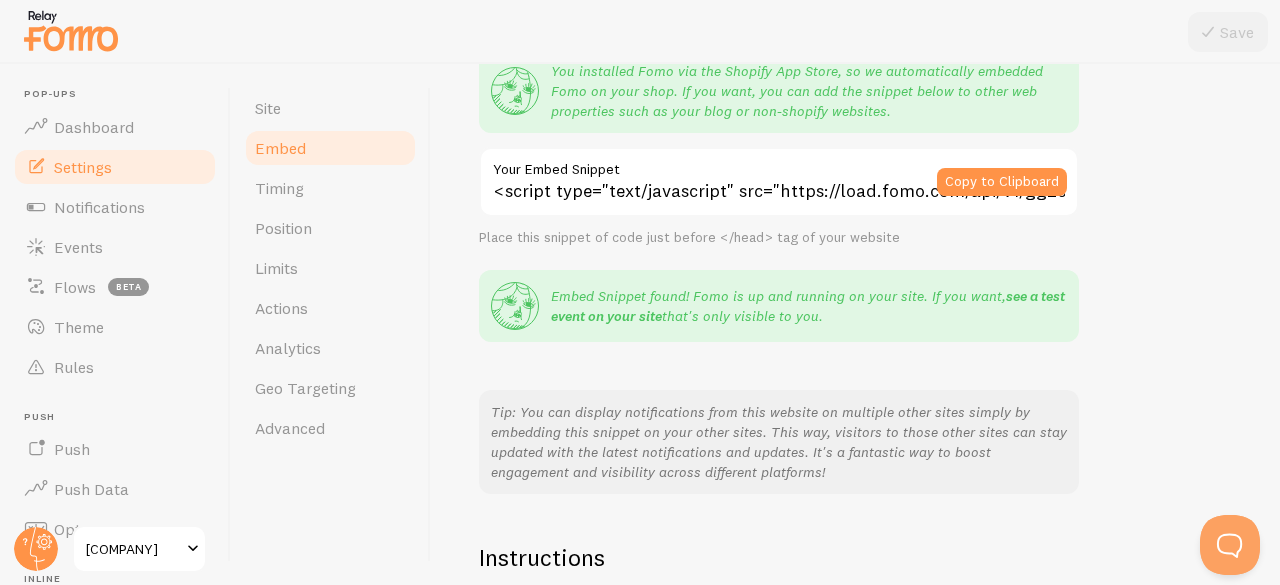 click on "see a test event on your site" at bounding box center [808, 306] 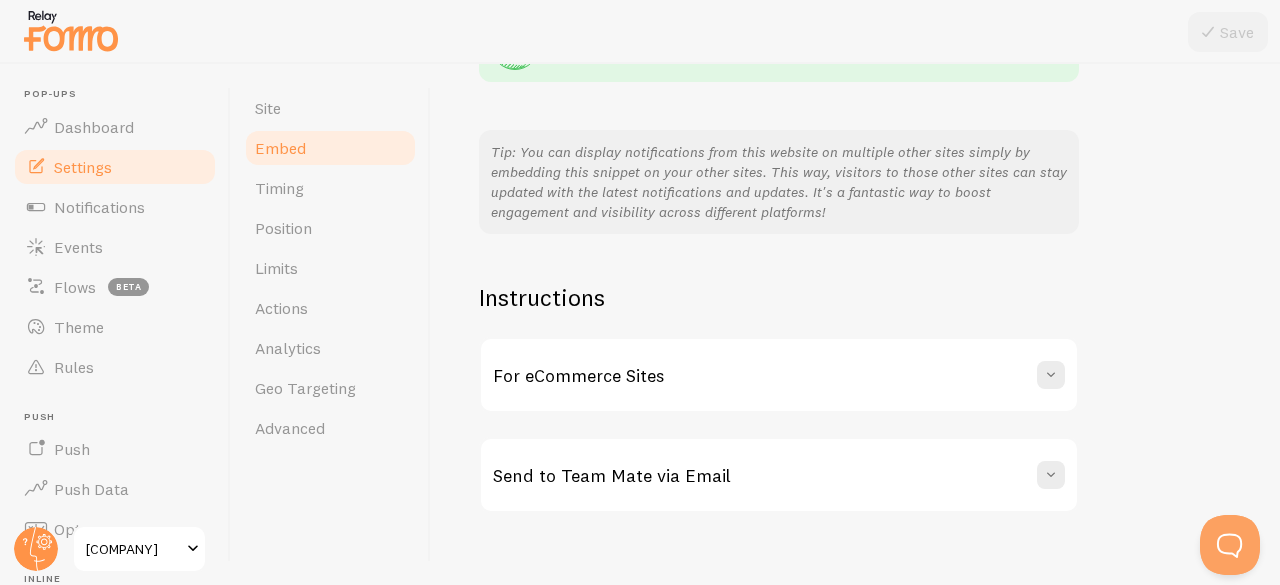 scroll, scrollTop: 488, scrollLeft: 0, axis: vertical 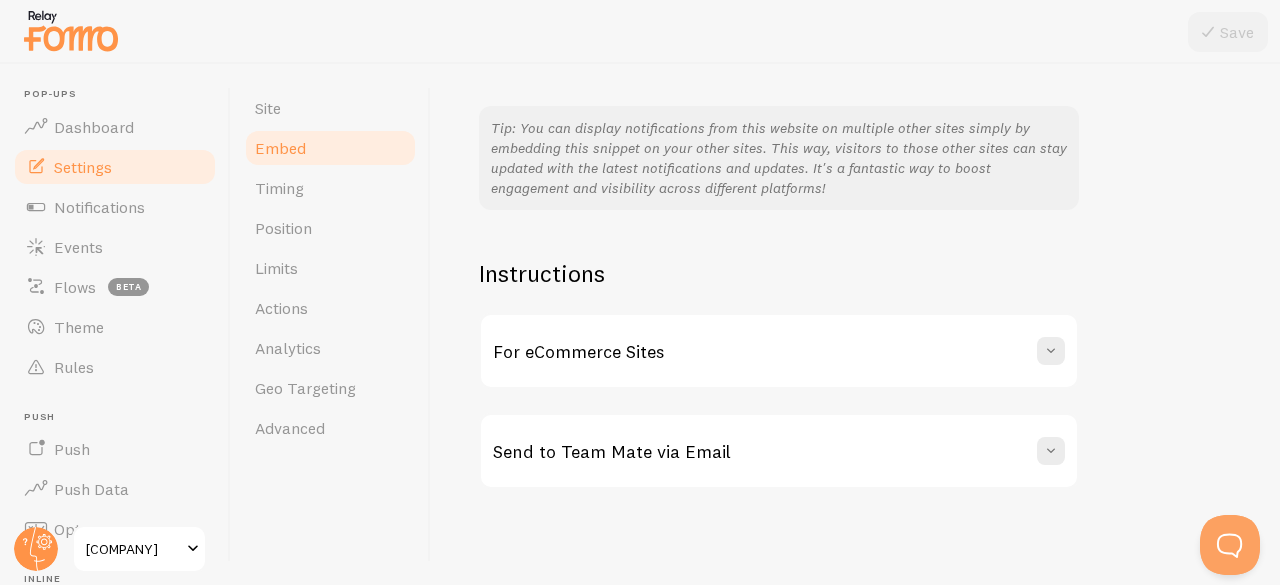 click on "For eCommerce Sites" at bounding box center (779, 351) 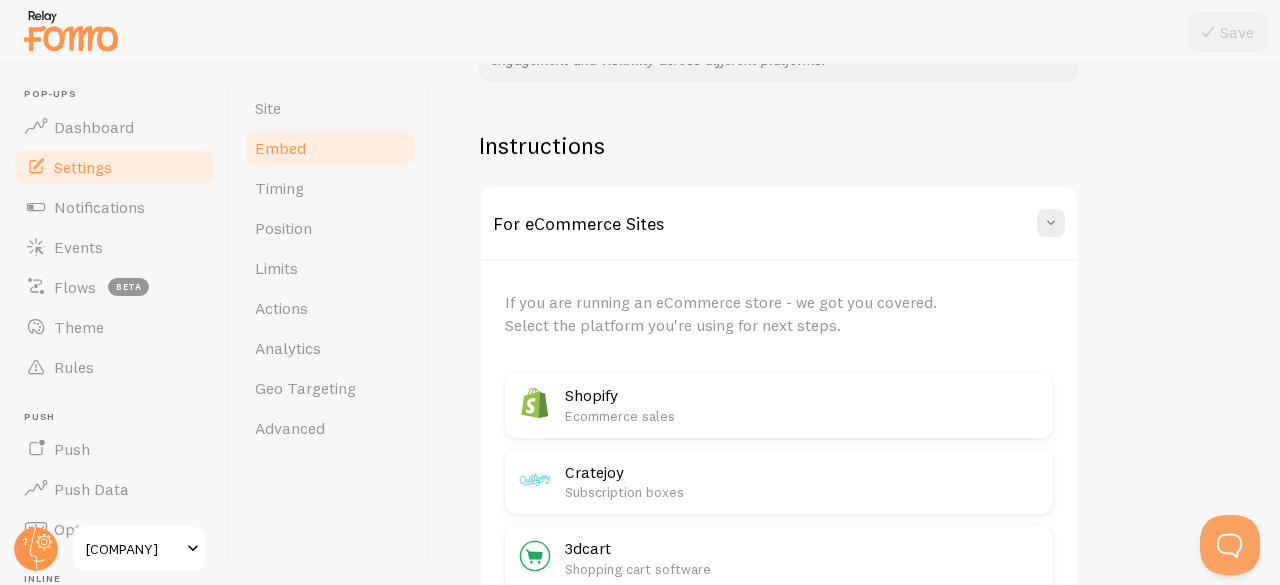 scroll, scrollTop: 634, scrollLeft: 0, axis: vertical 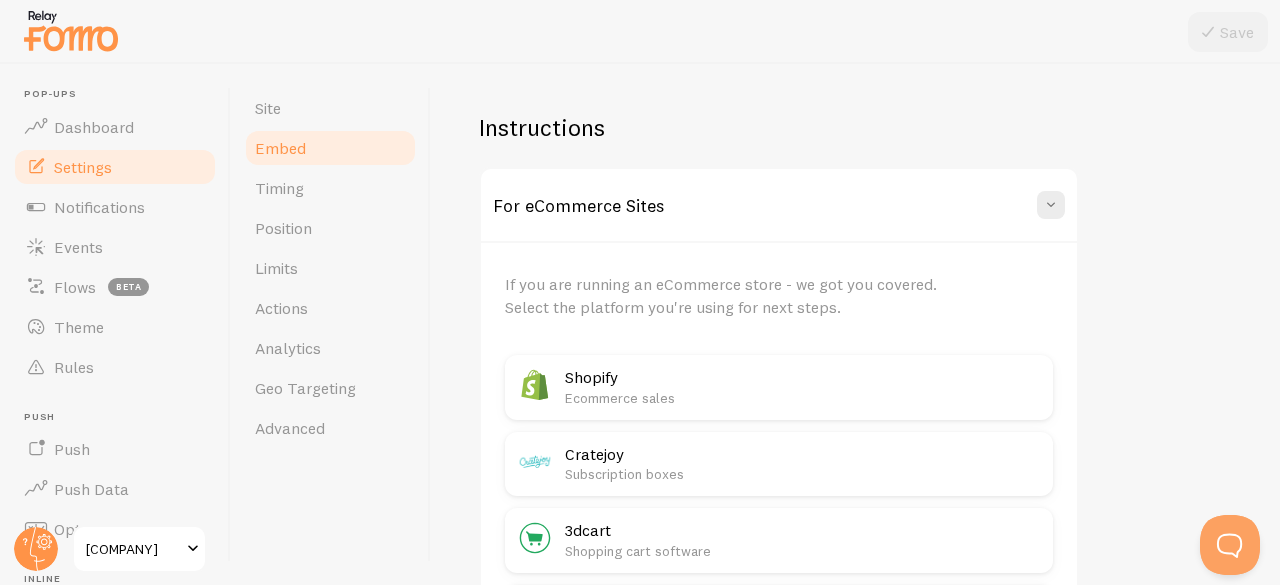 click on "Ecommerce sales" at bounding box center [803, 398] 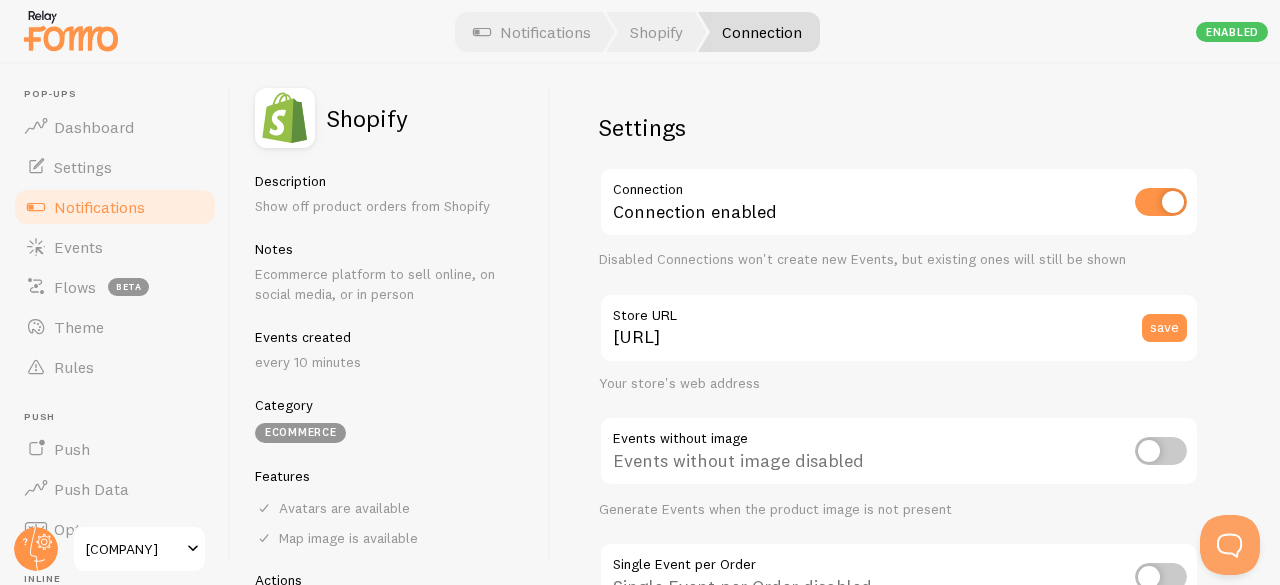 scroll, scrollTop: 70, scrollLeft: 0, axis: vertical 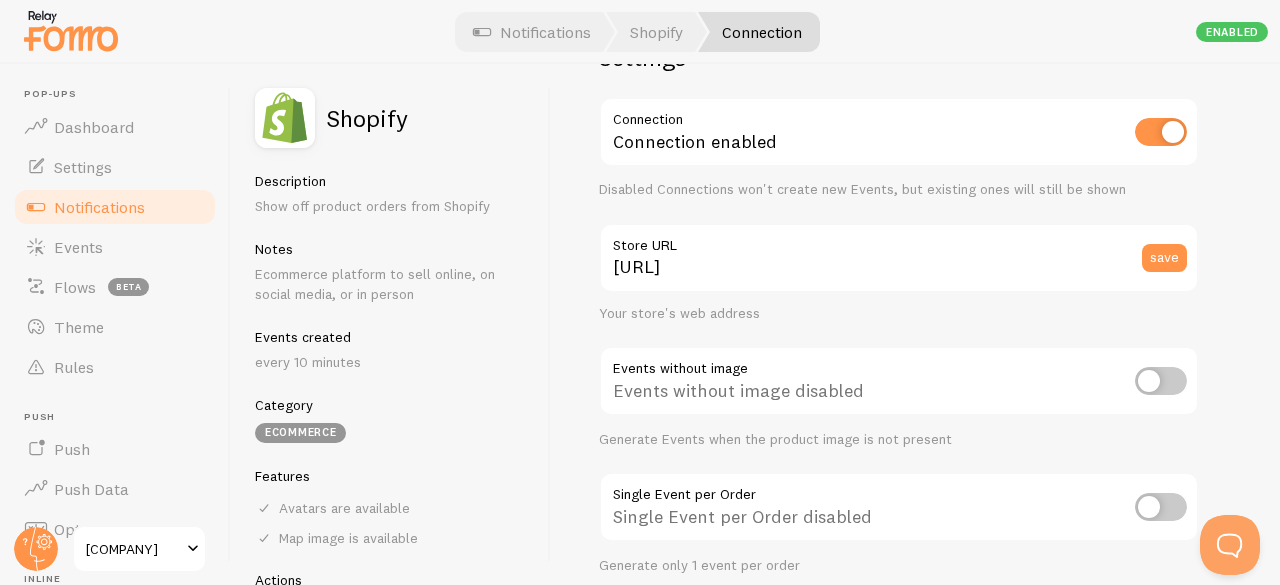click at bounding box center (1161, 381) 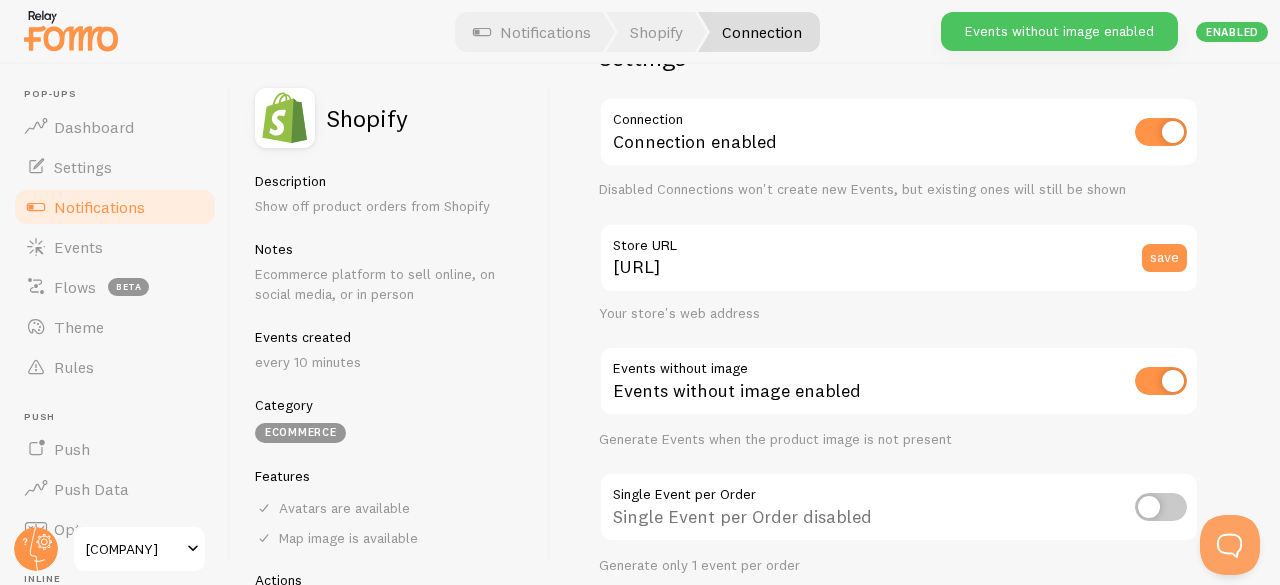 click at bounding box center [1161, 381] 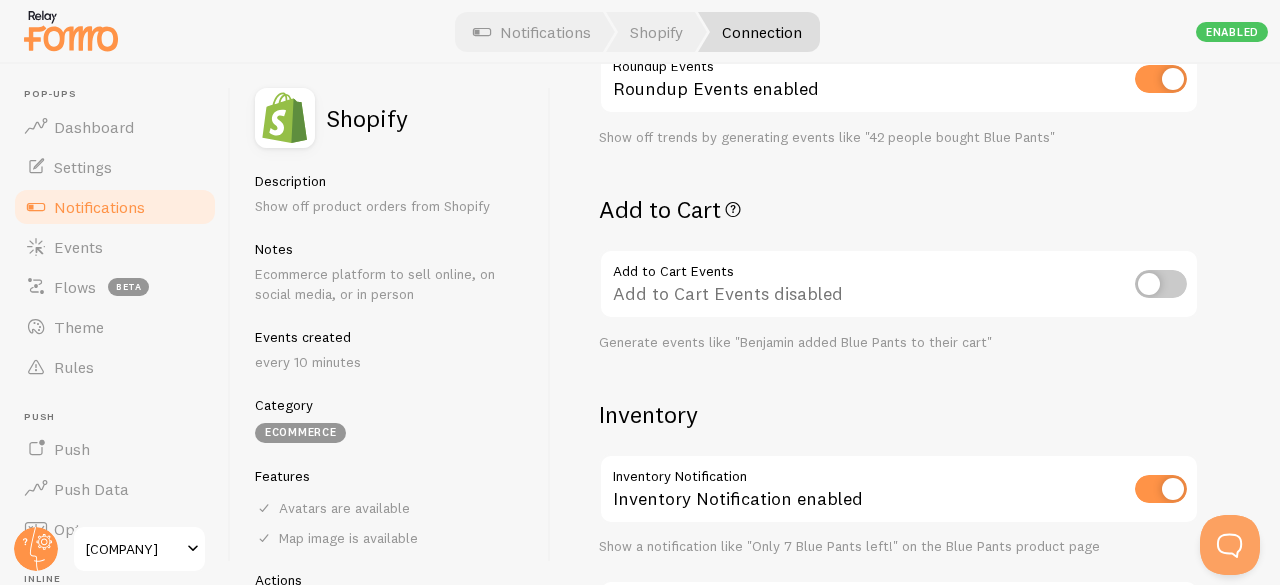 scroll, scrollTop: 733, scrollLeft: 0, axis: vertical 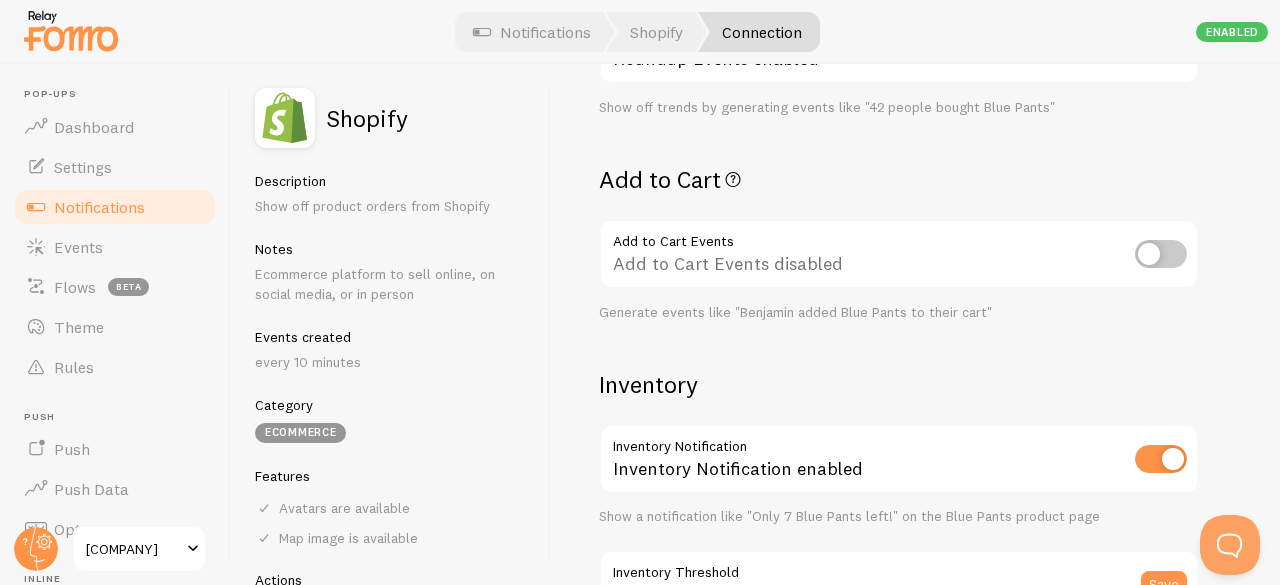 click at bounding box center (1161, 254) 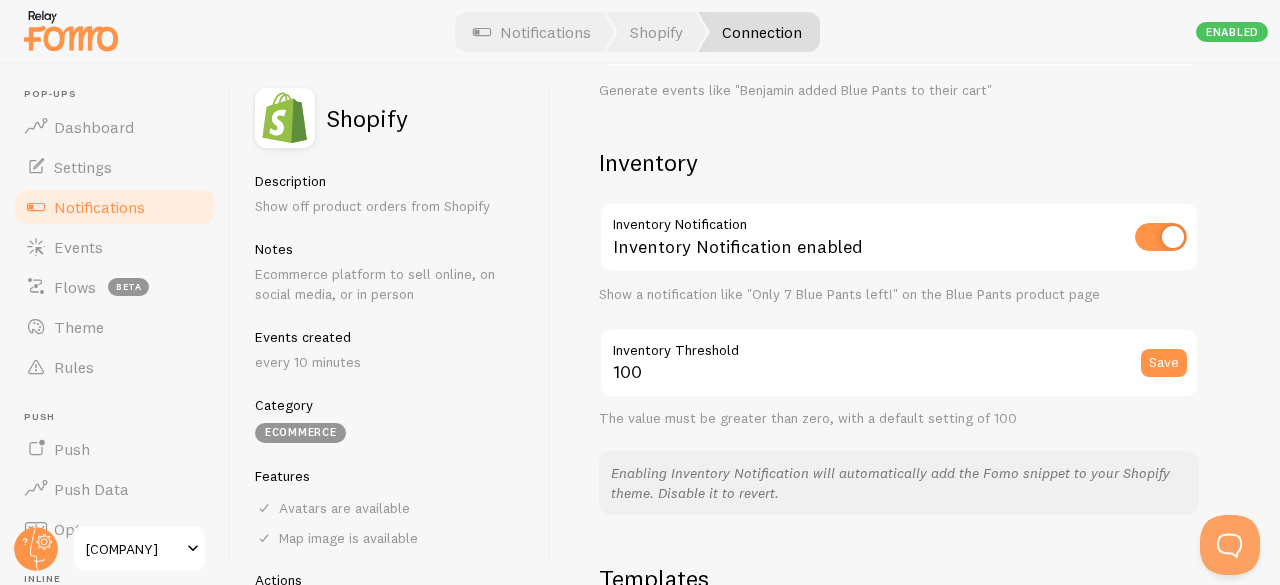 scroll, scrollTop: 964, scrollLeft: 0, axis: vertical 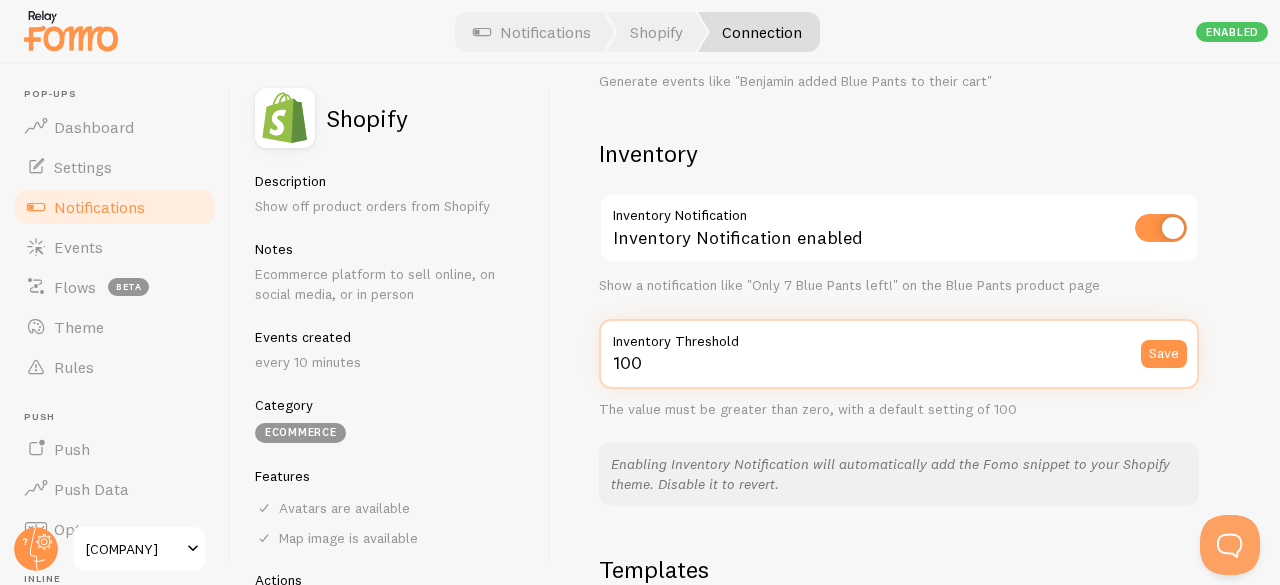 click on "100" at bounding box center [899, 354] 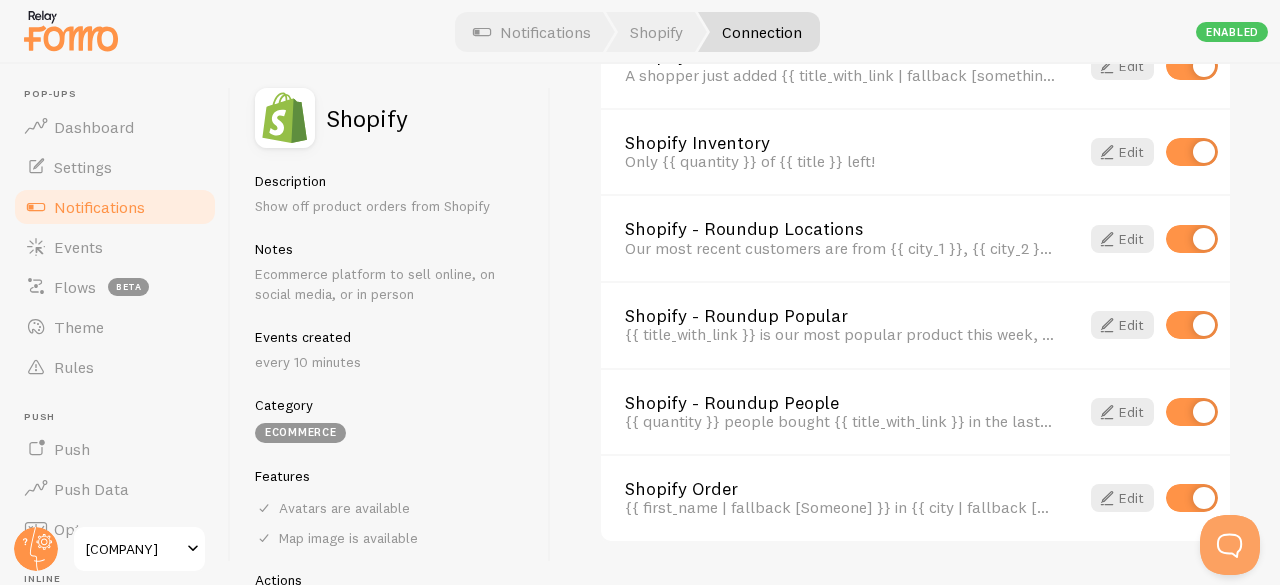 scroll, scrollTop: 1553, scrollLeft: 0, axis: vertical 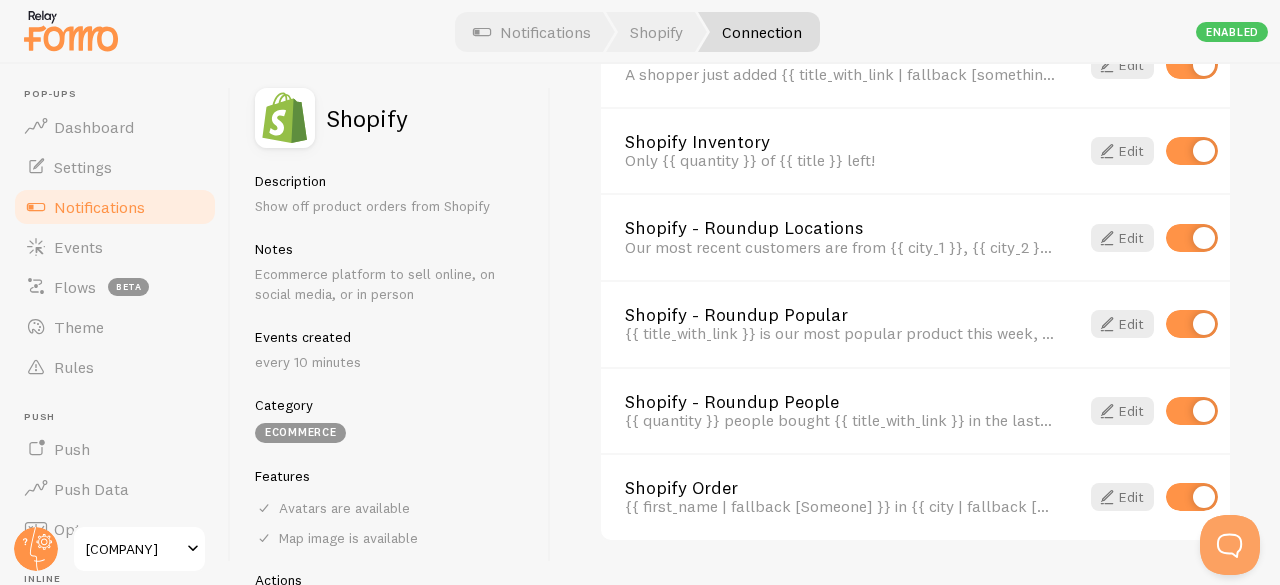 click at bounding box center (1192, 65) 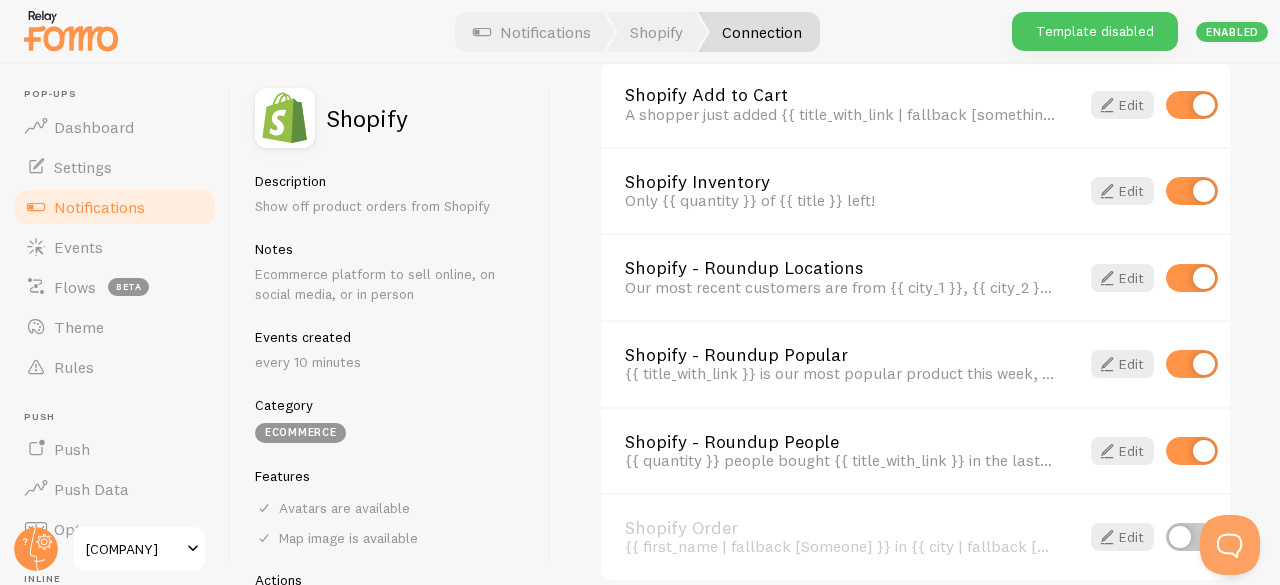 scroll, scrollTop: 1523, scrollLeft: 0, axis: vertical 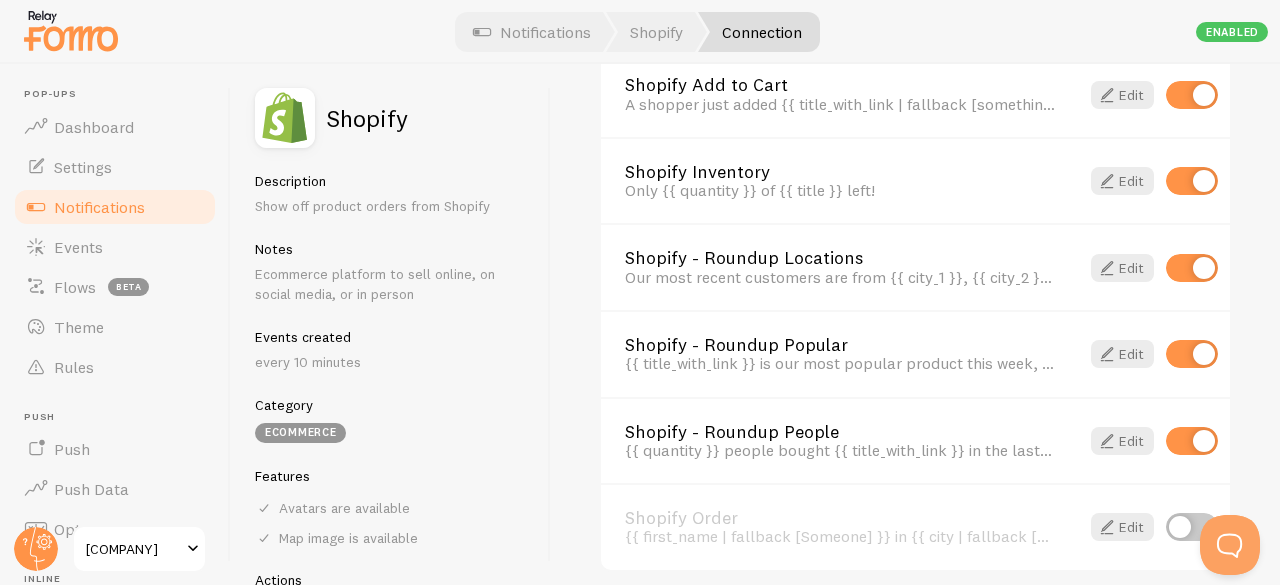 click at bounding box center (1192, 95) 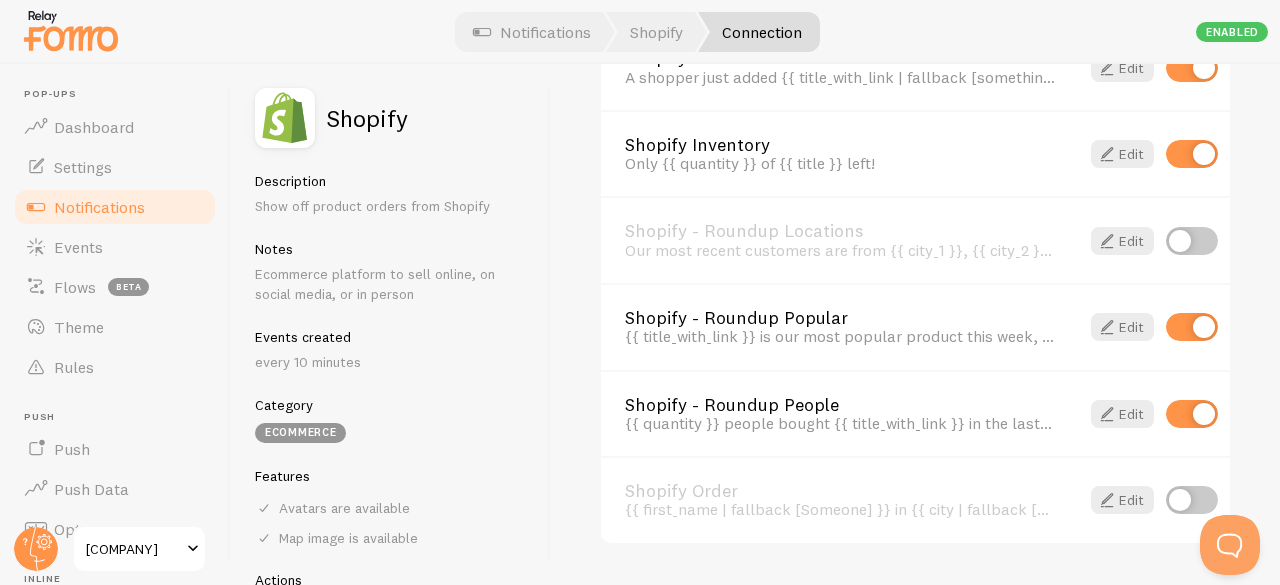 scroll, scrollTop: 1535, scrollLeft: 0, axis: vertical 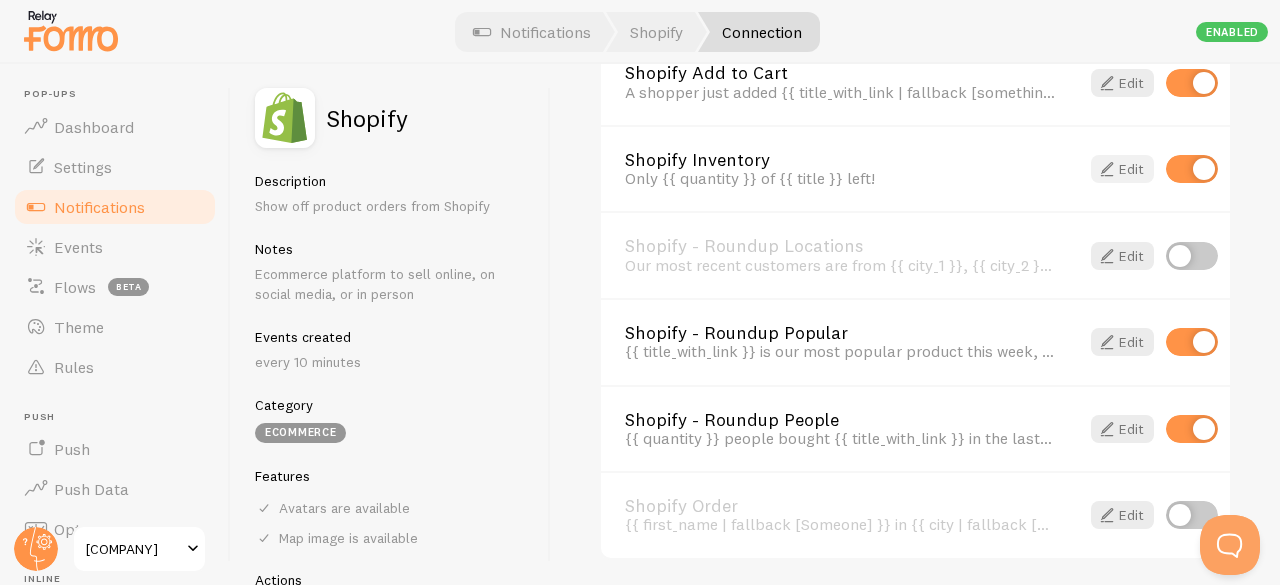 click at bounding box center [1107, 169] 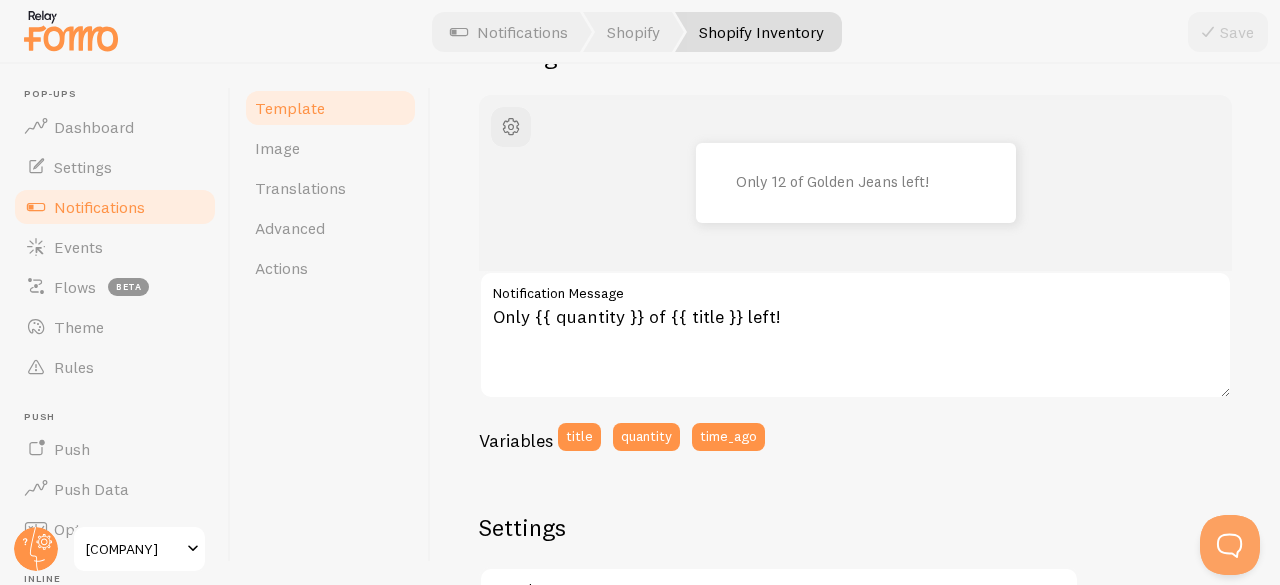 scroll, scrollTop: 231, scrollLeft: 0, axis: vertical 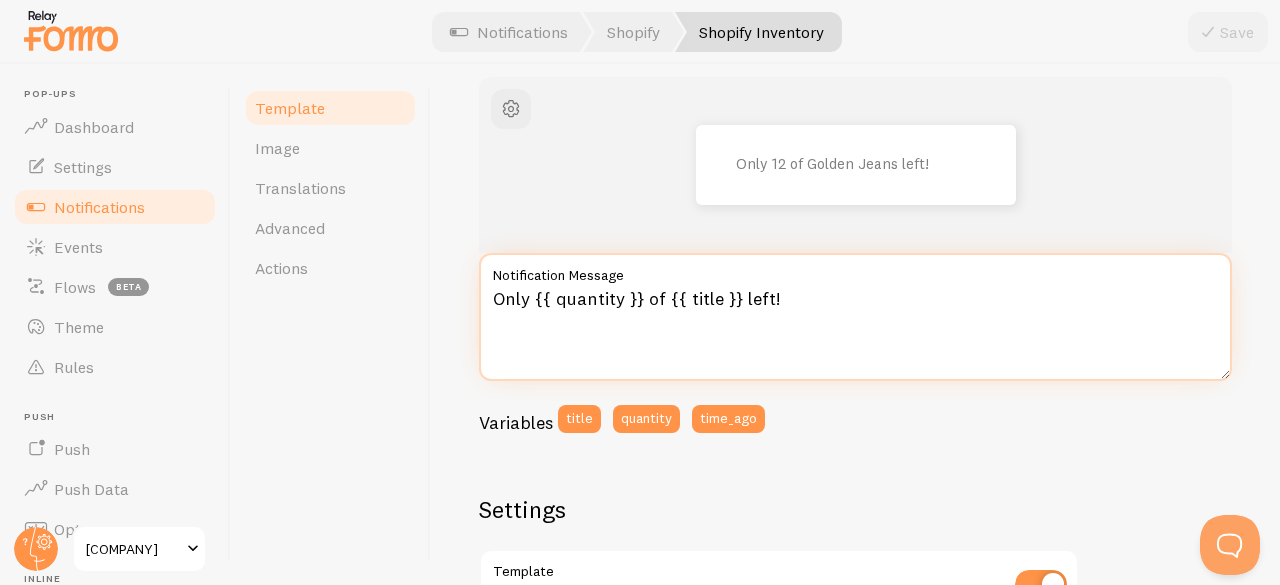 click on "Only {{ quantity }} of {{ title }} left!" at bounding box center (855, 317) 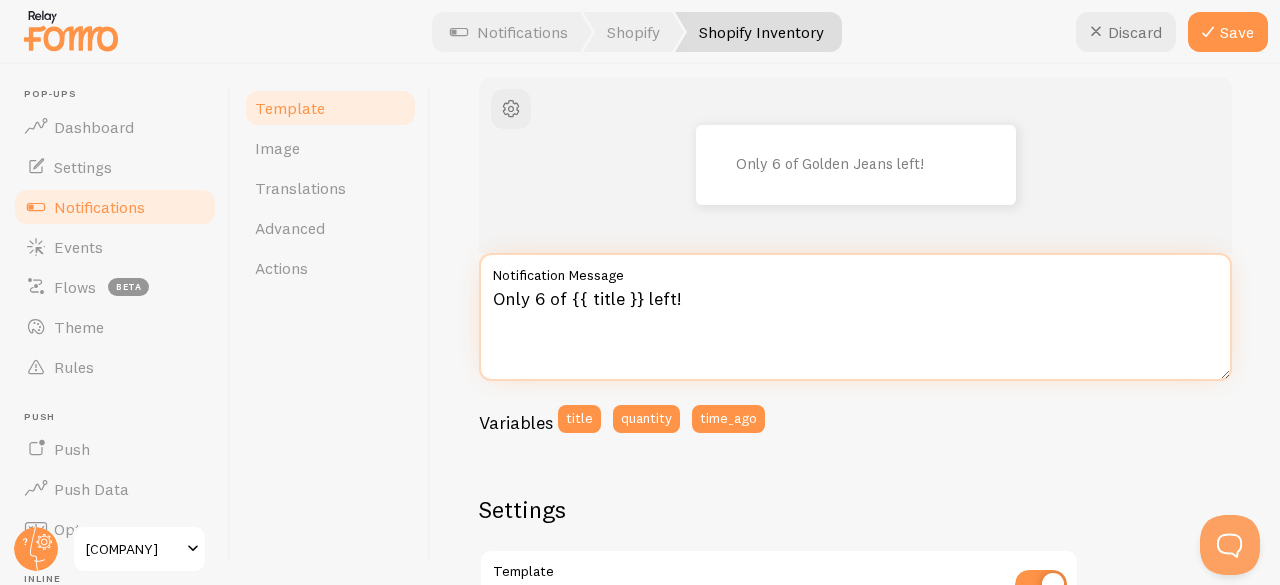 click on "Only 6 of {{ title }} left!" at bounding box center [855, 317] 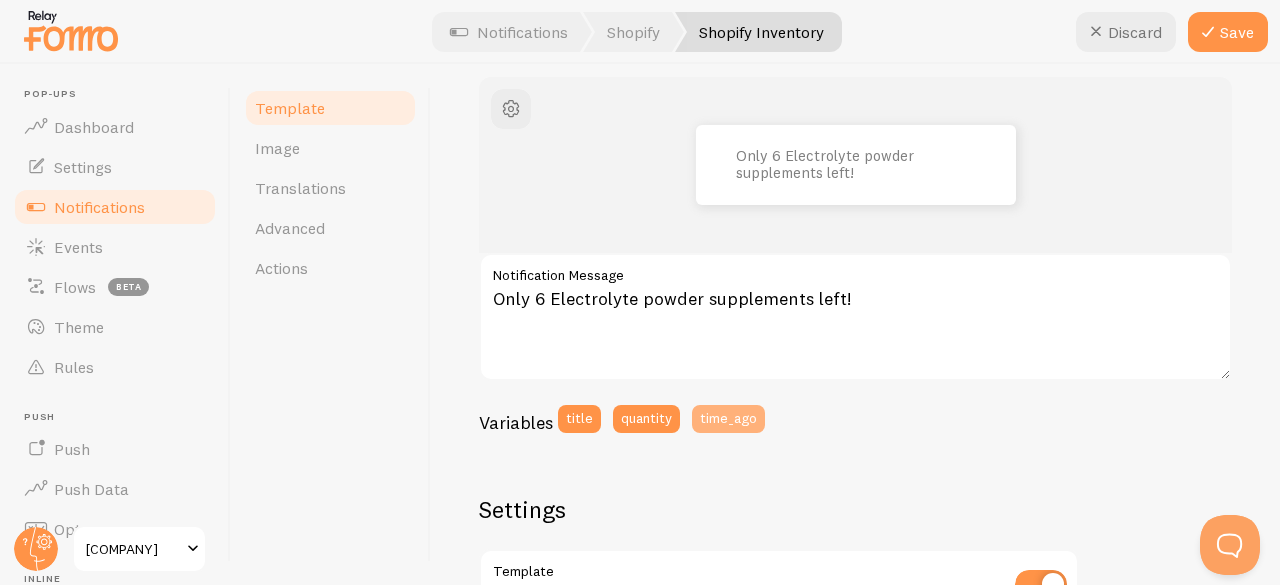 click on "time_ago" at bounding box center (728, 419) 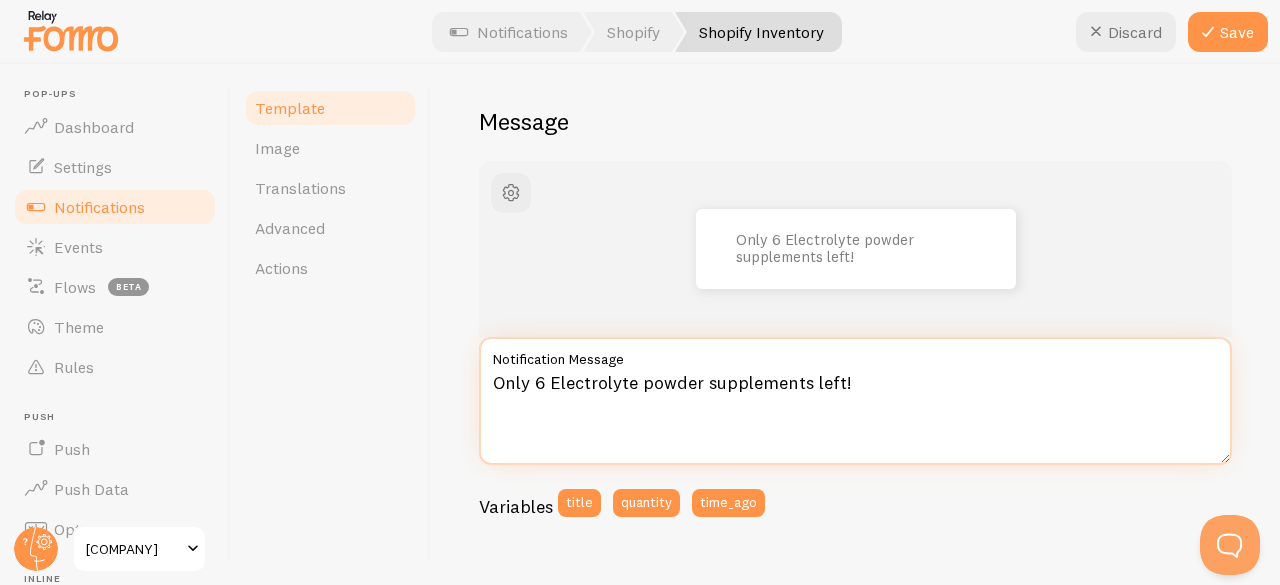 scroll, scrollTop: 132, scrollLeft: 0, axis: vertical 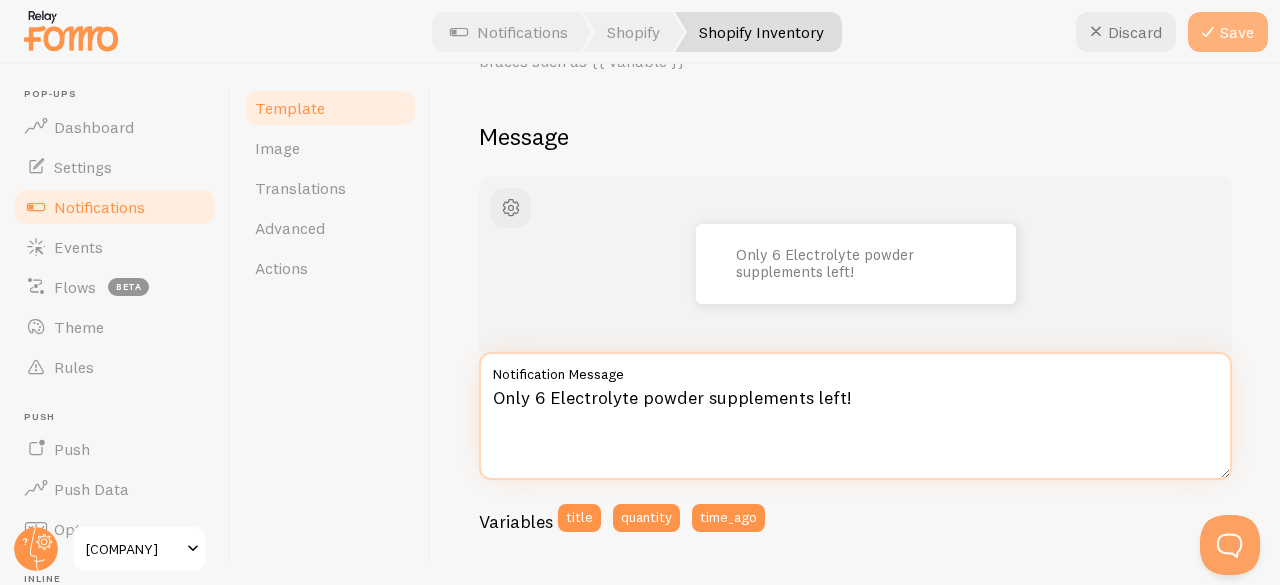 type on "Only 6 Electrolyte powder supplements left!" 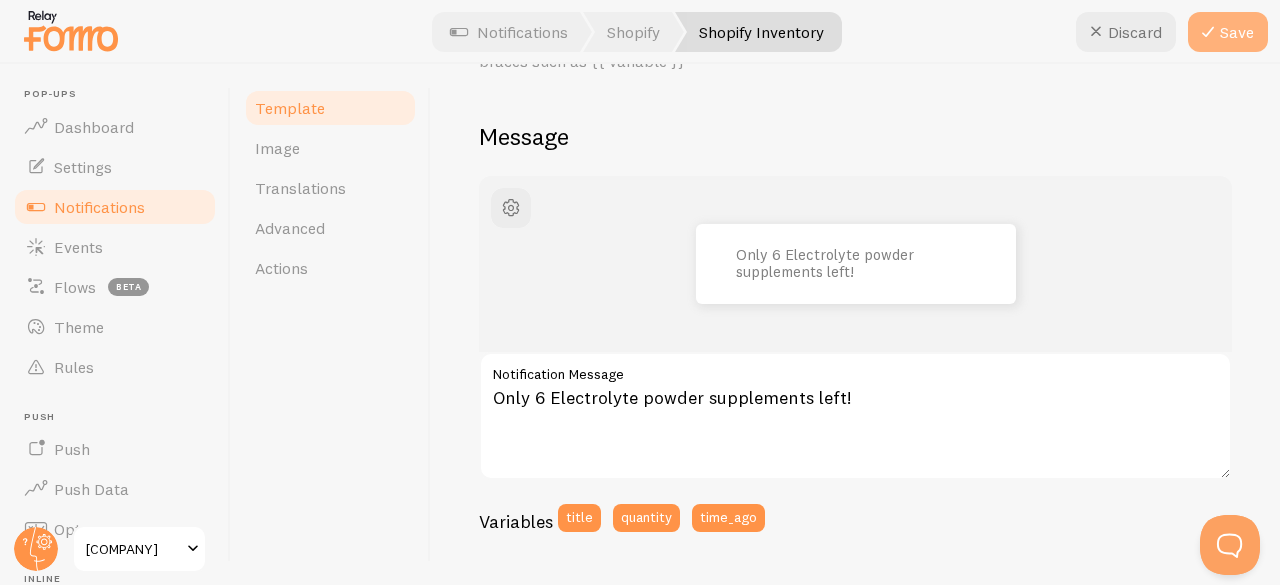 click on "Save" at bounding box center (1228, 32) 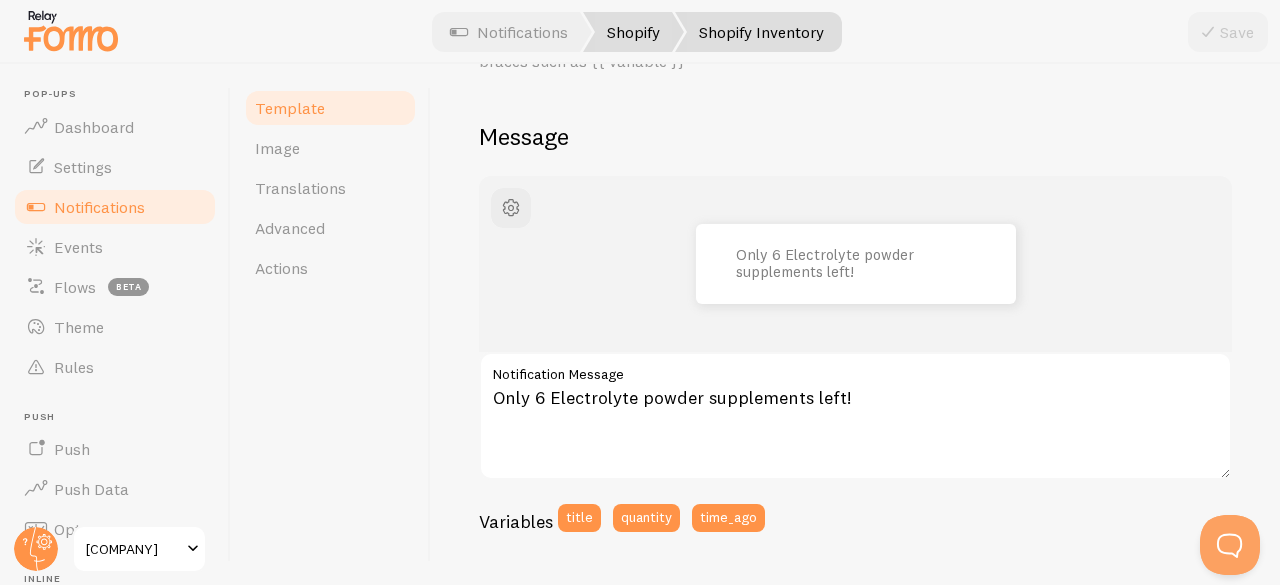 click on "Shopify" at bounding box center [633, 32] 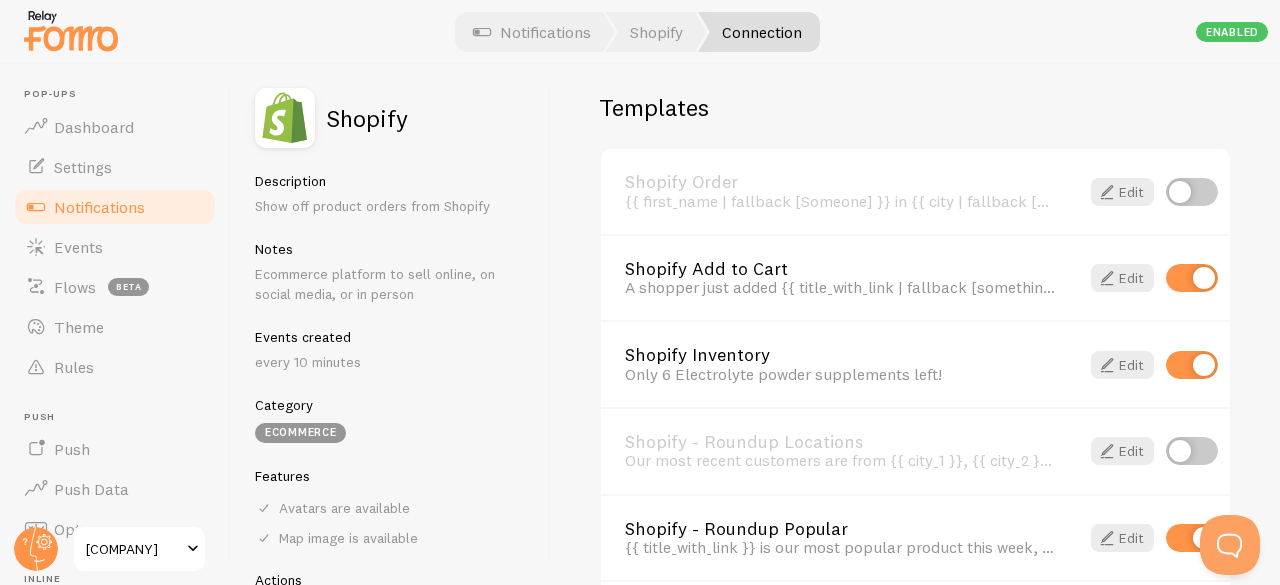 scroll, scrollTop: 1459, scrollLeft: 0, axis: vertical 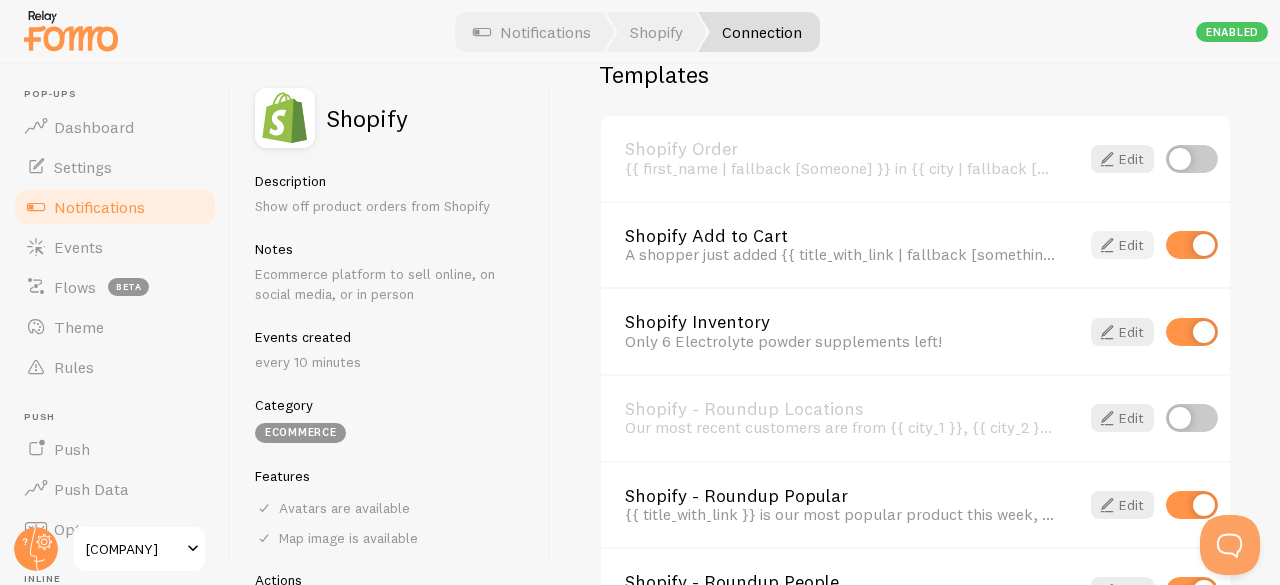 click on "Edit" at bounding box center (1122, 245) 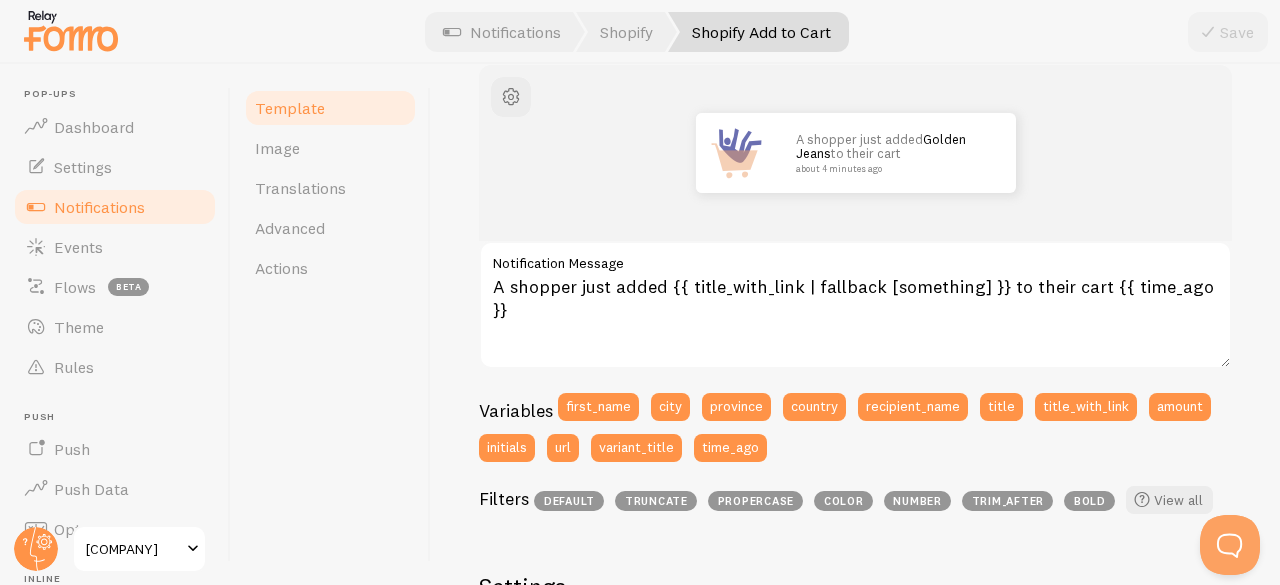 scroll, scrollTop: 246, scrollLeft: 0, axis: vertical 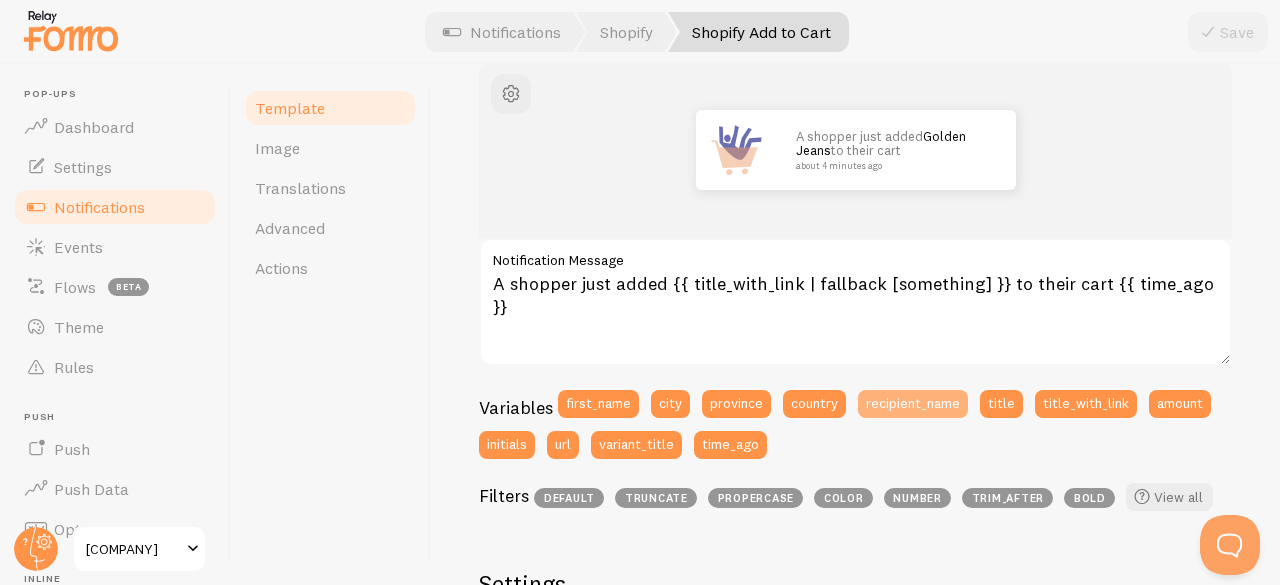 click on "recipient_name" at bounding box center [913, 404] 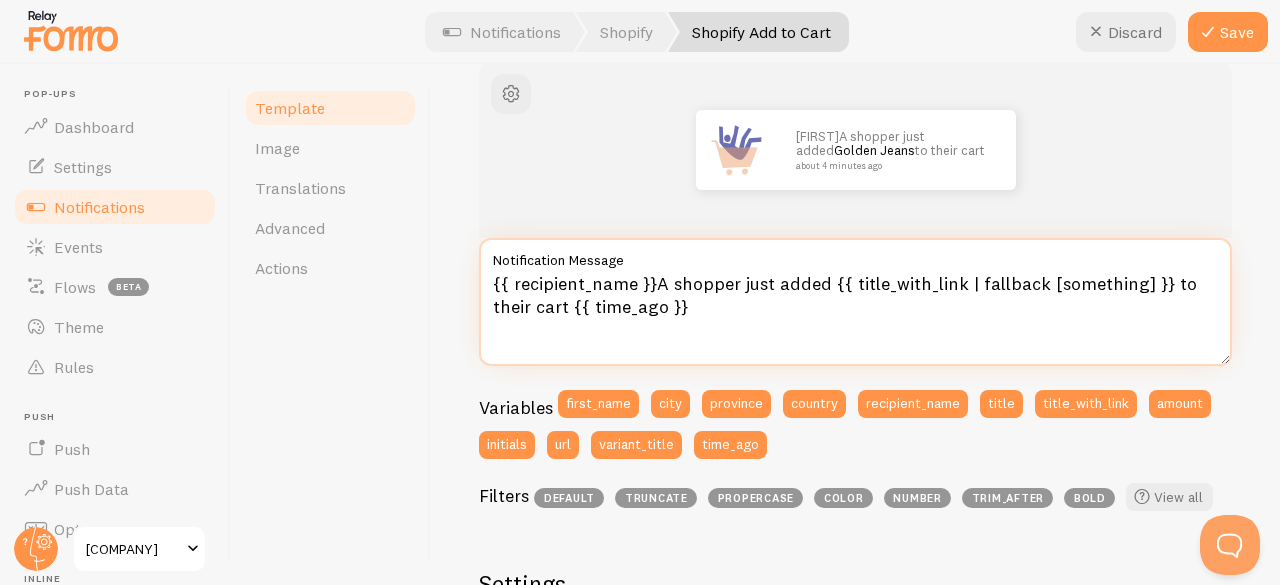 click on "{{ recipient_name }}A shopper just added {{ title_with_link | fallback [something] }} to their cart {{ time_ago }}" at bounding box center [855, 302] 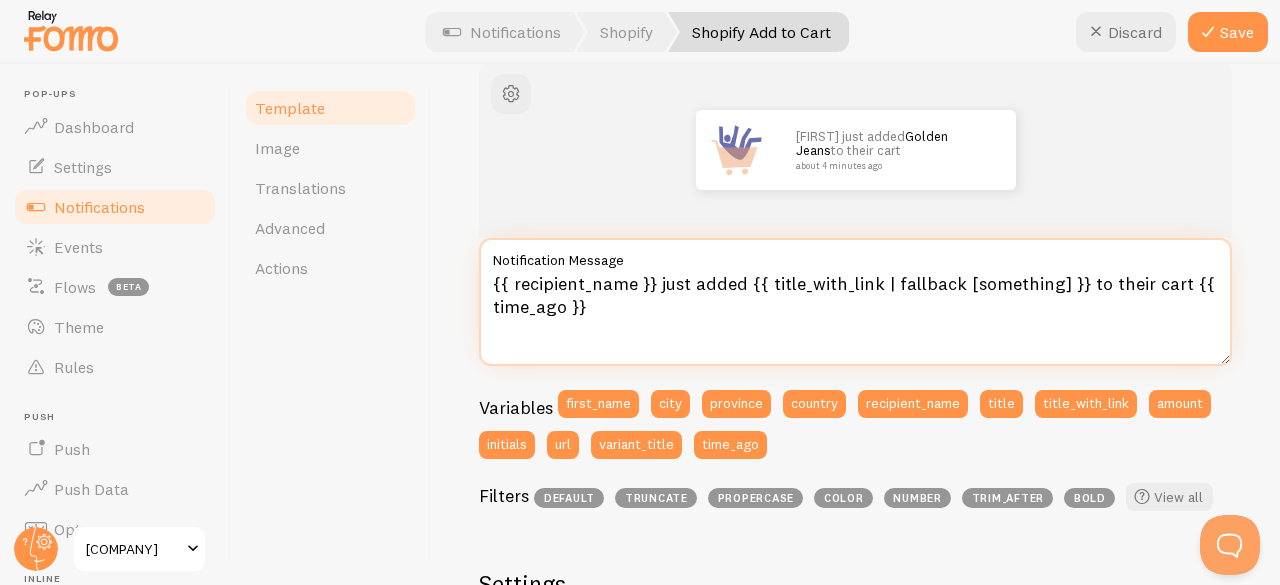 drag, startPoint x: 764, startPoint y: 286, endPoint x: 874, endPoint y: 285, distance: 110.00455 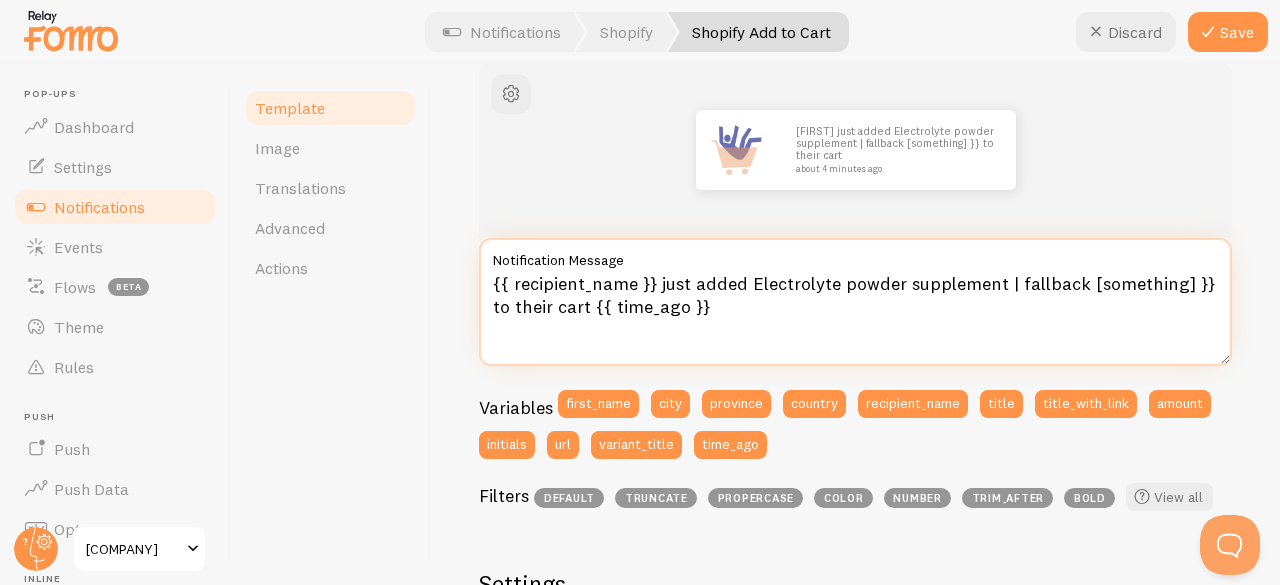 drag, startPoint x: 1197, startPoint y: 286, endPoint x: 1004, endPoint y: 273, distance: 193.43733 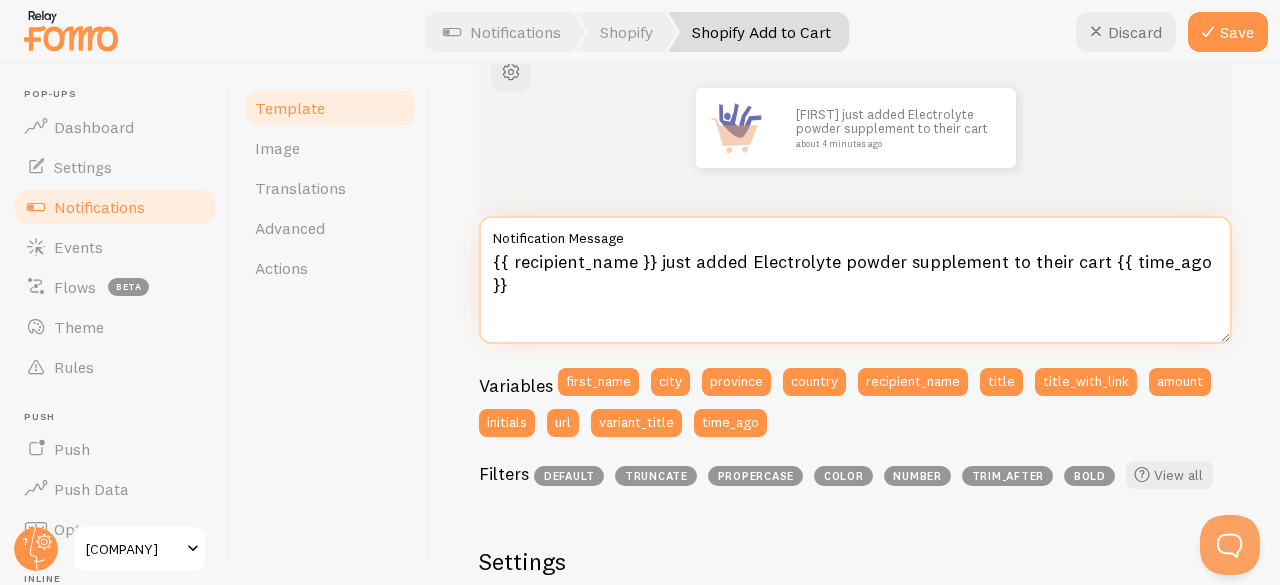 scroll, scrollTop: 263, scrollLeft: 0, axis: vertical 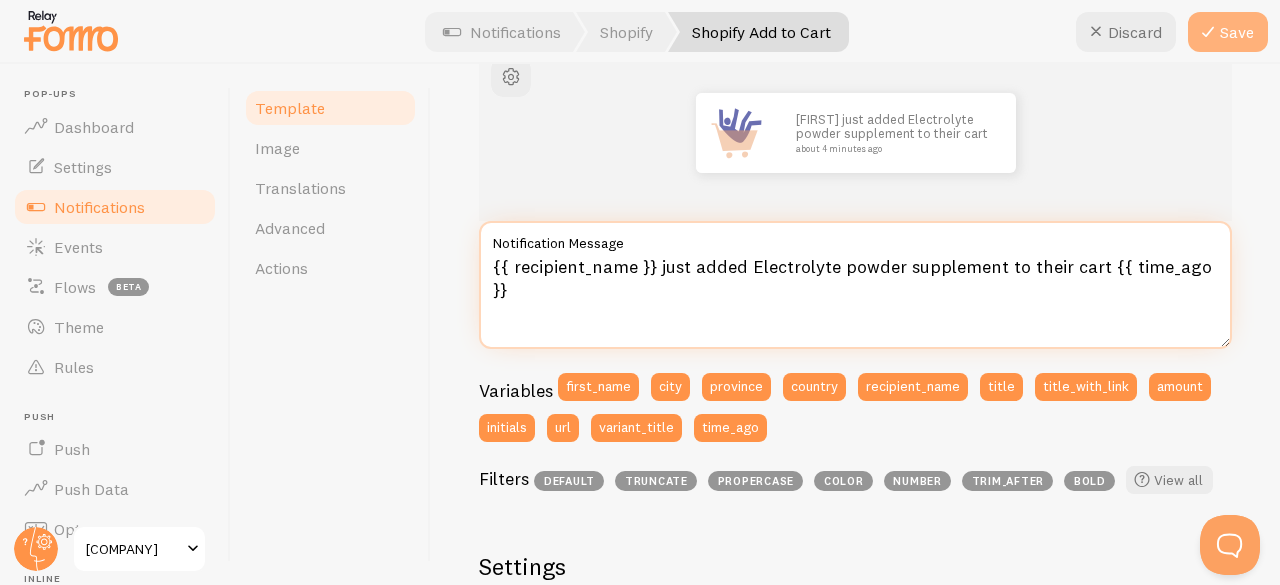 type on "[FIRST] [LAST] just added Electrolyte powder supplement to their cart [TIME]" 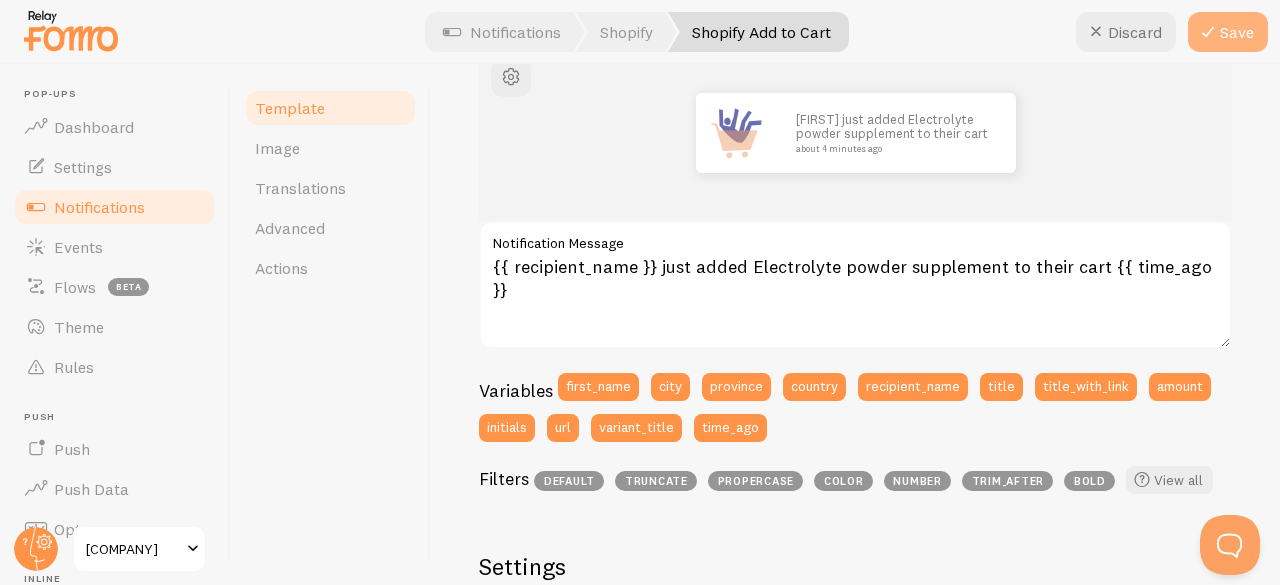 click on "Save" at bounding box center (1228, 32) 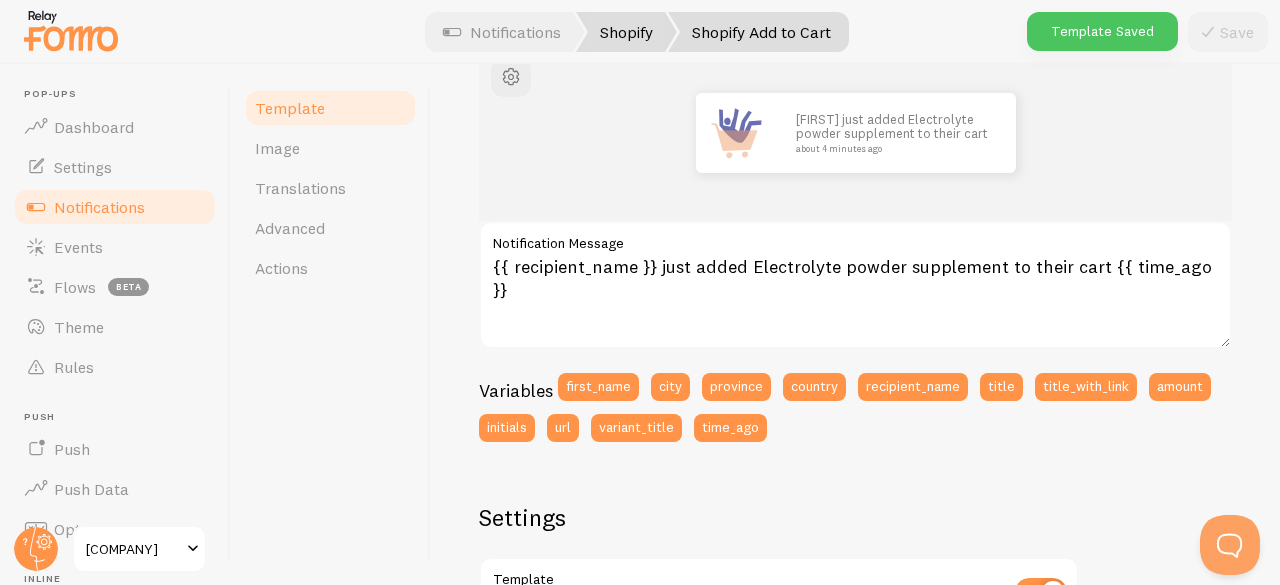 click on "Shopify" at bounding box center [626, 32] 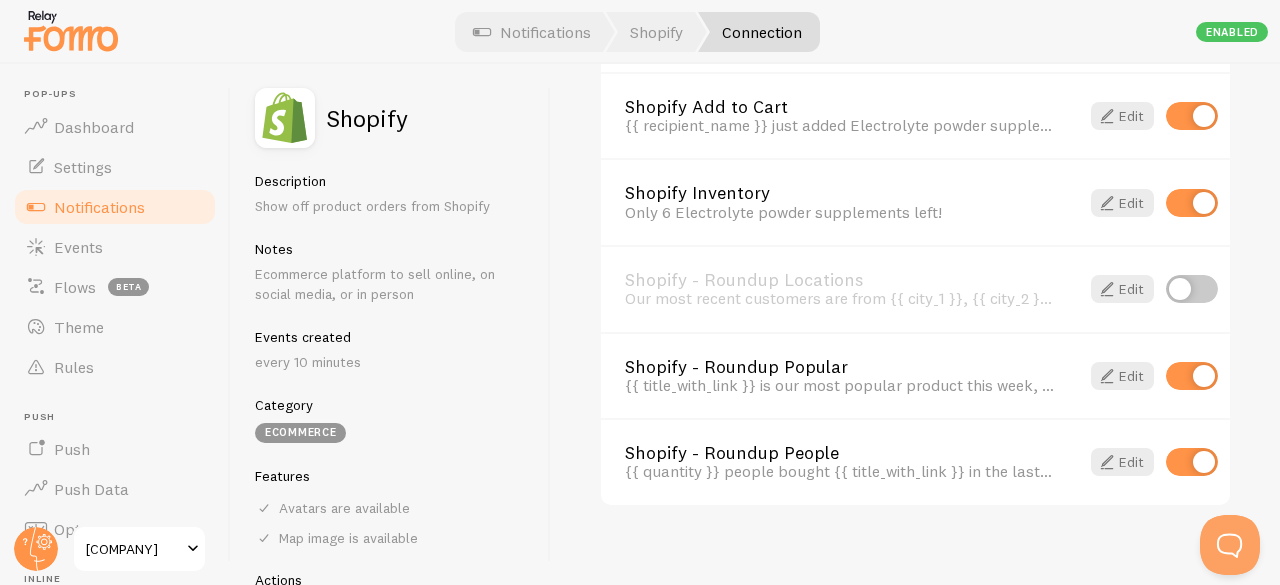 scroll, scrollTop: 1605, scrollLeft: 0, axis: vertical 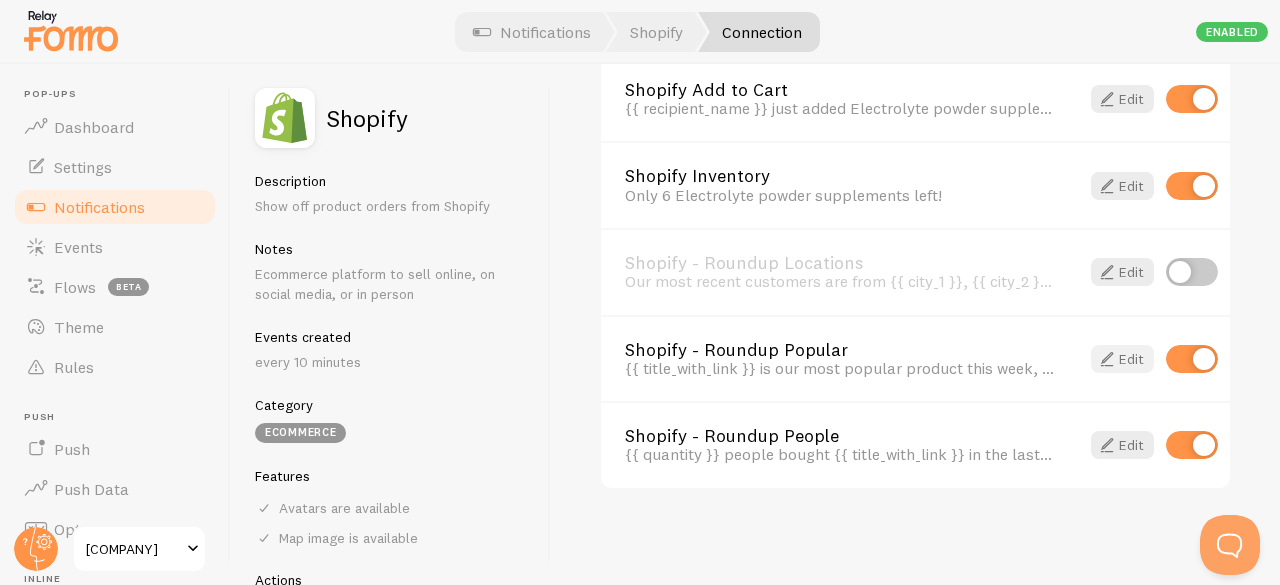 click at bounding box center (1107, 359) 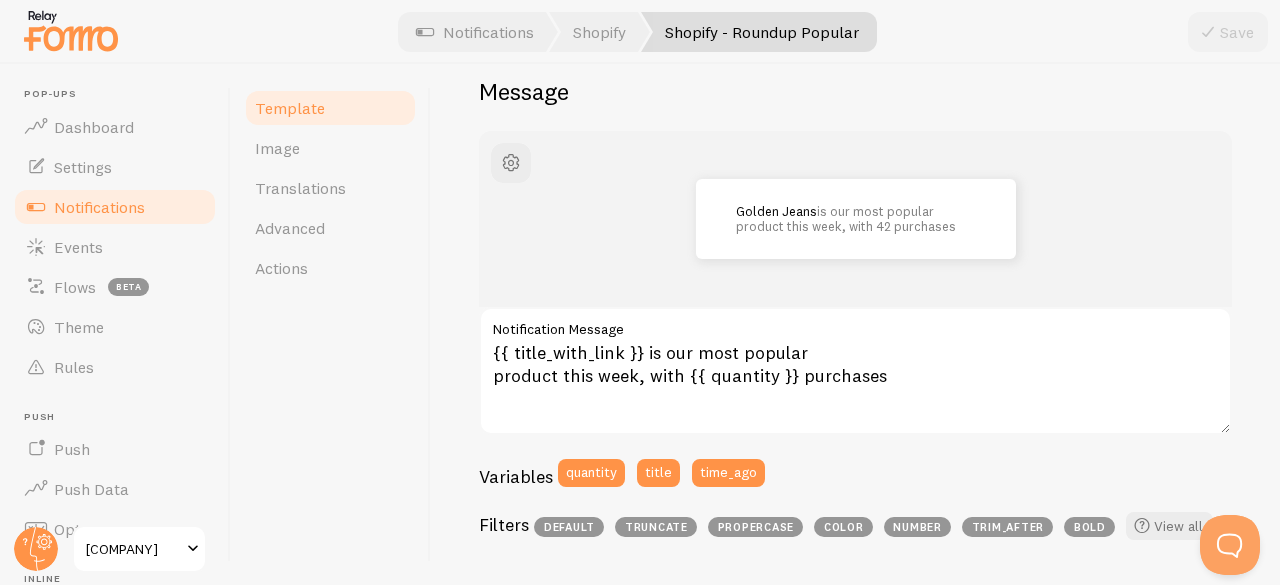 scroll, scrollTop: 178, scrollLeft: 0, axis: vertical 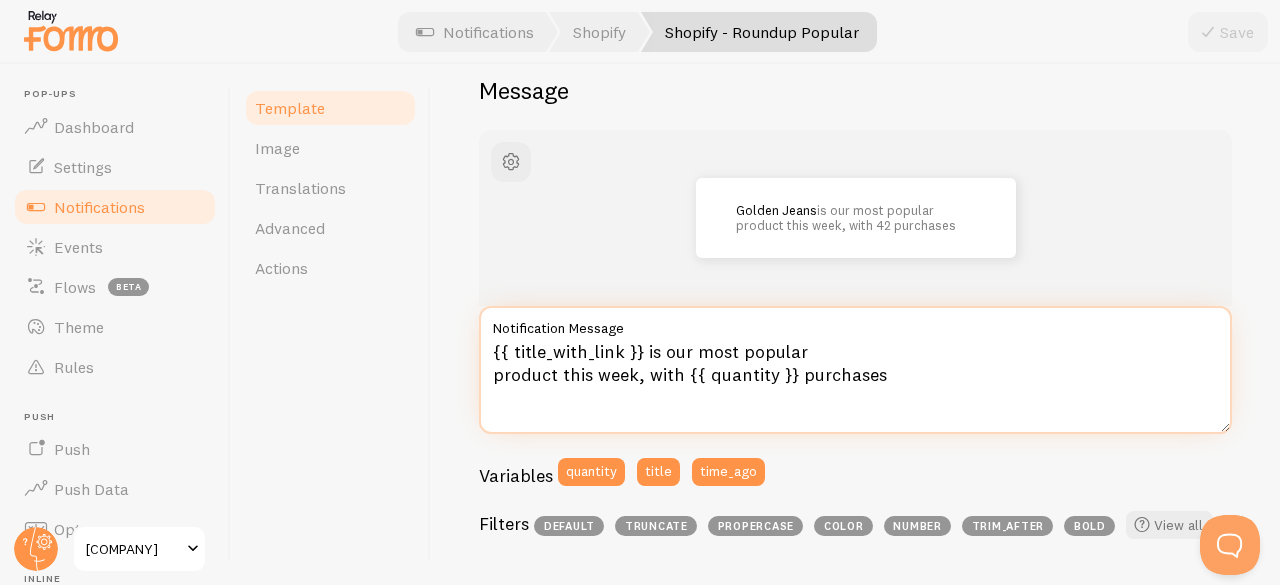 drag, startPoint x: 637, startPoint y: 351, endPoint x: 496, endPoint y: 350, distance: 141.00354 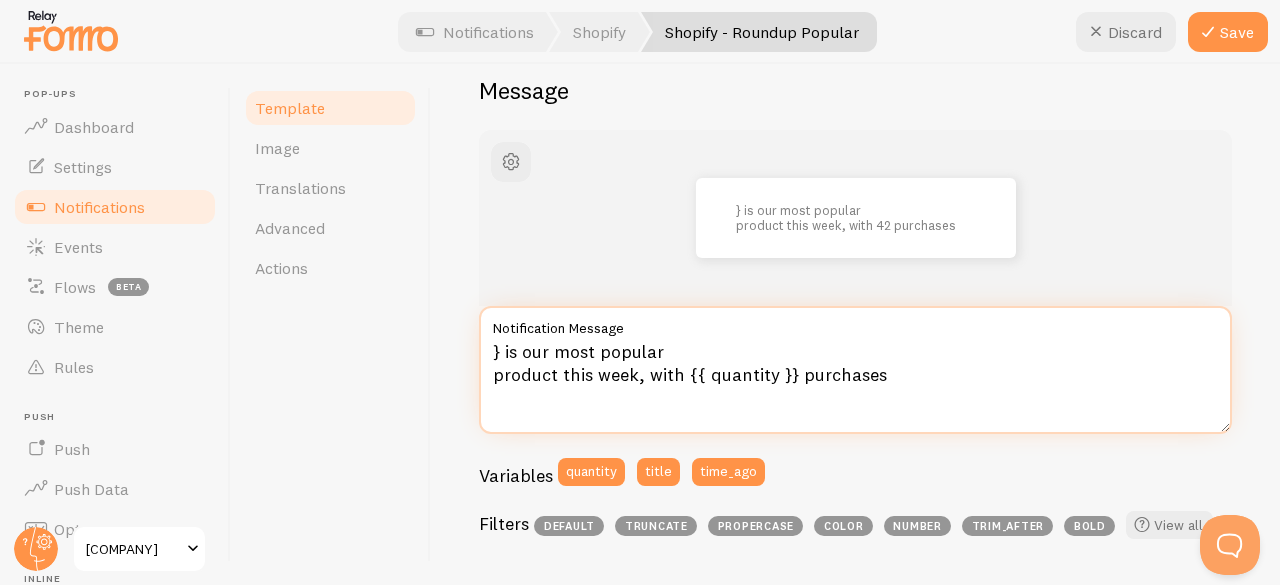 click on "} is our most popular
product this week, with {{ quantity }} purchases" at bounding box center (855, 370) 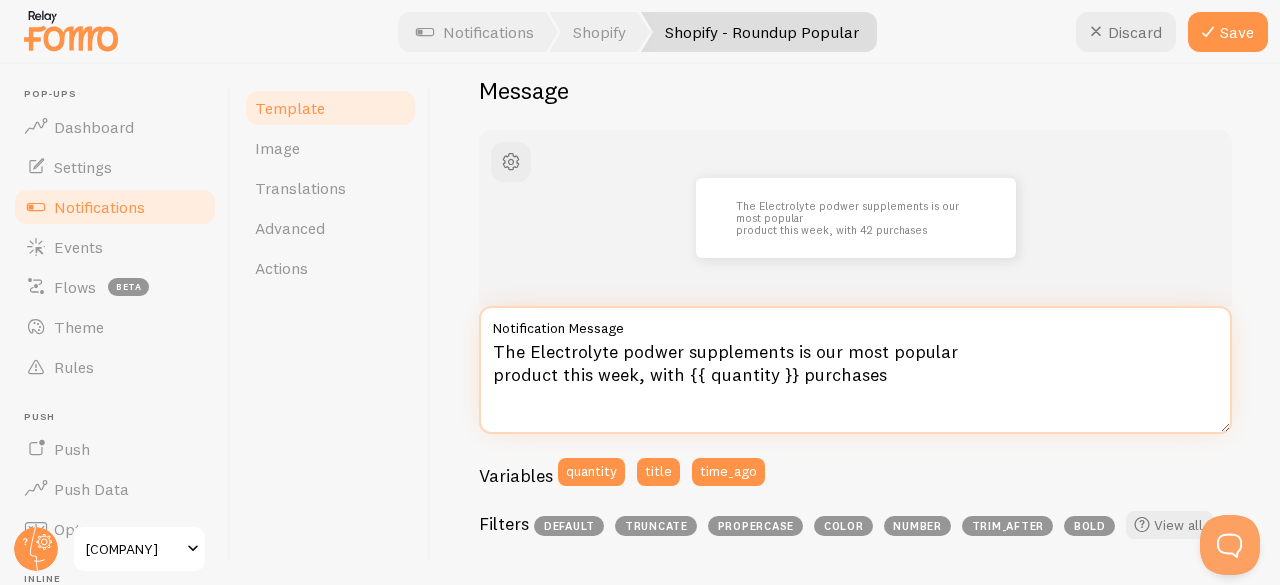 click on "The Electrolyte podwer supplements is our most popular
product this week, with {{ quantity }} purchases" at bounding box center [855, 370] 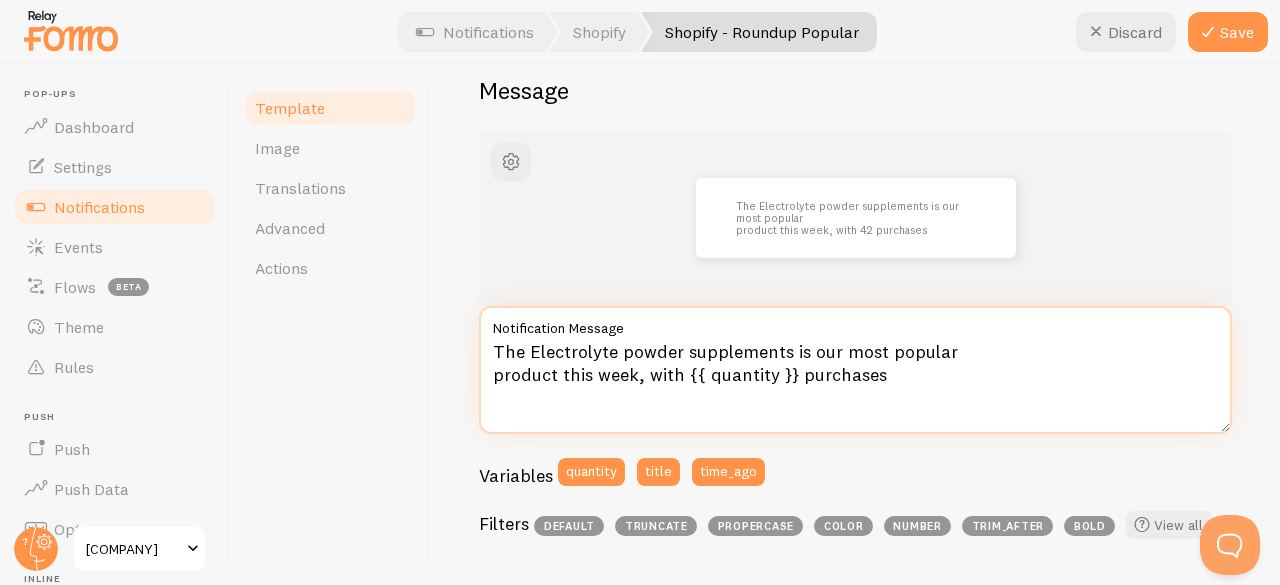click on "The Electrolyte powder supplements is our most popular
product this week, with {{ quantity }} purchases" at bounding box center [855, 370] 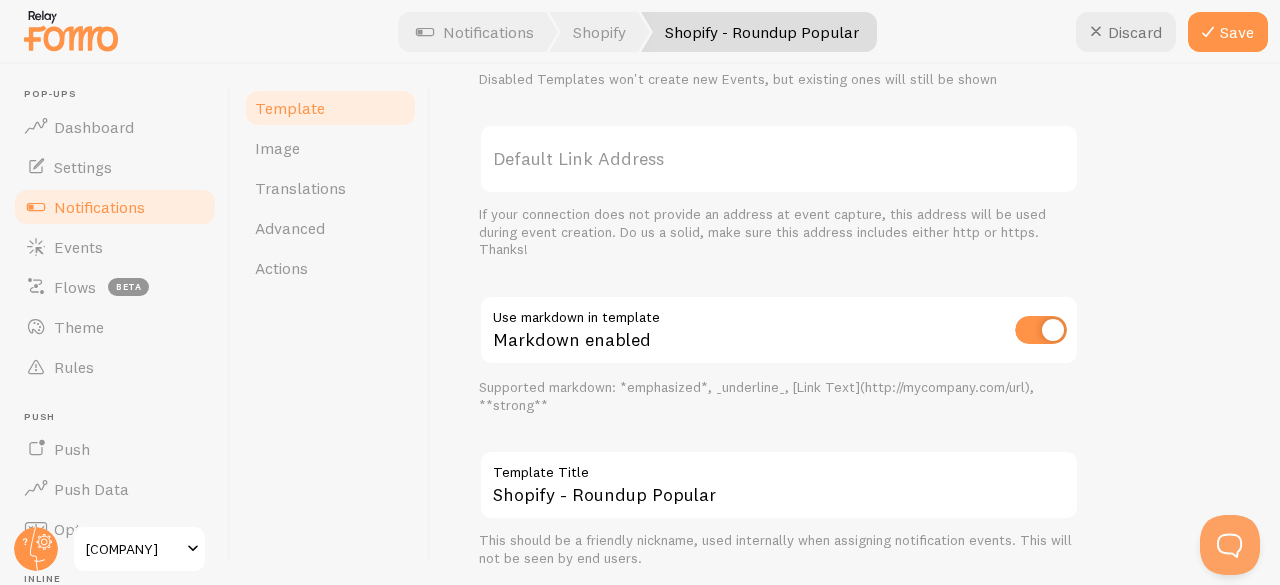 scroll, scrollTop: 908, scrollLeft: 0, axis: vertical 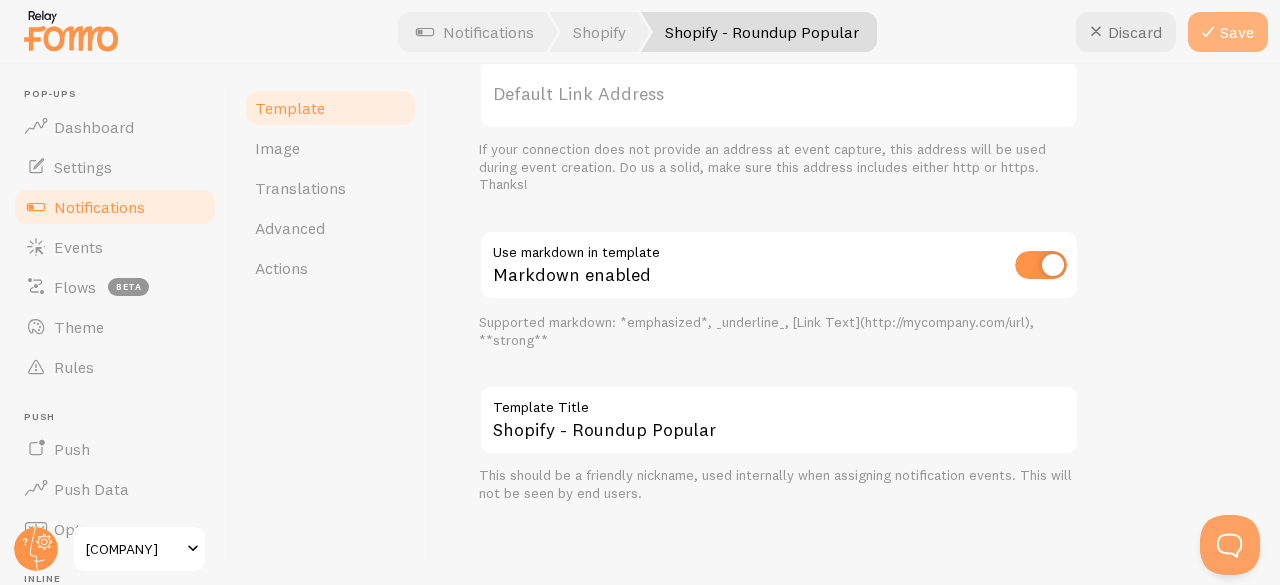 type on "The Electrolyte powder supplements is our most popular product this week, with {{ quantity }} purchases" 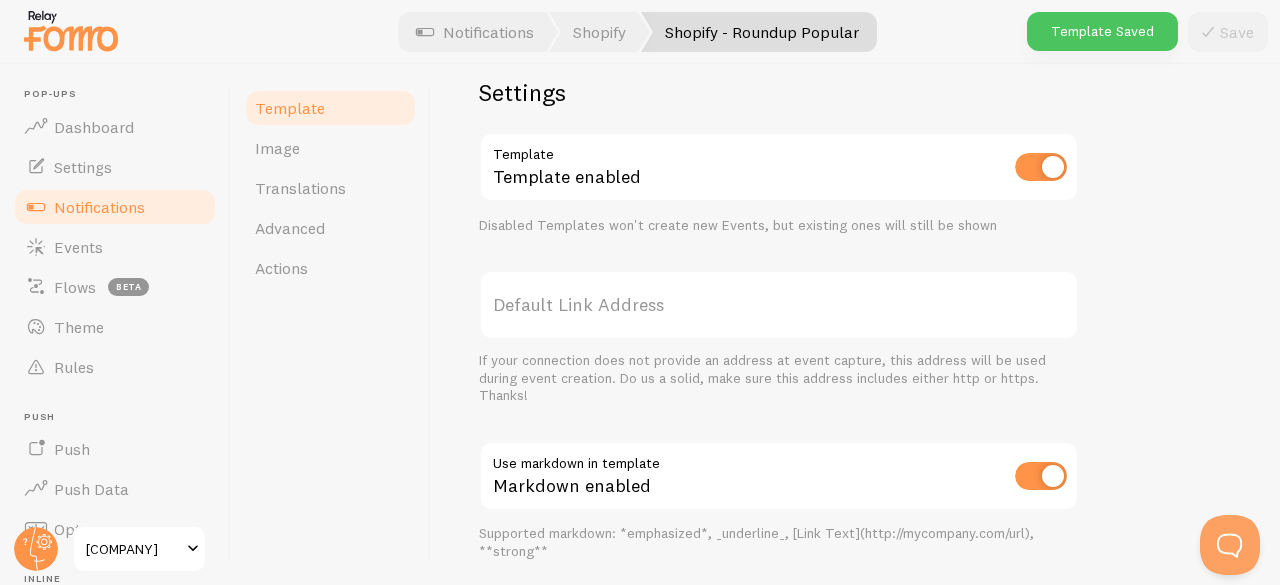 scroll, scrollTop: 643, scrollLeft: 0, axis: vertical 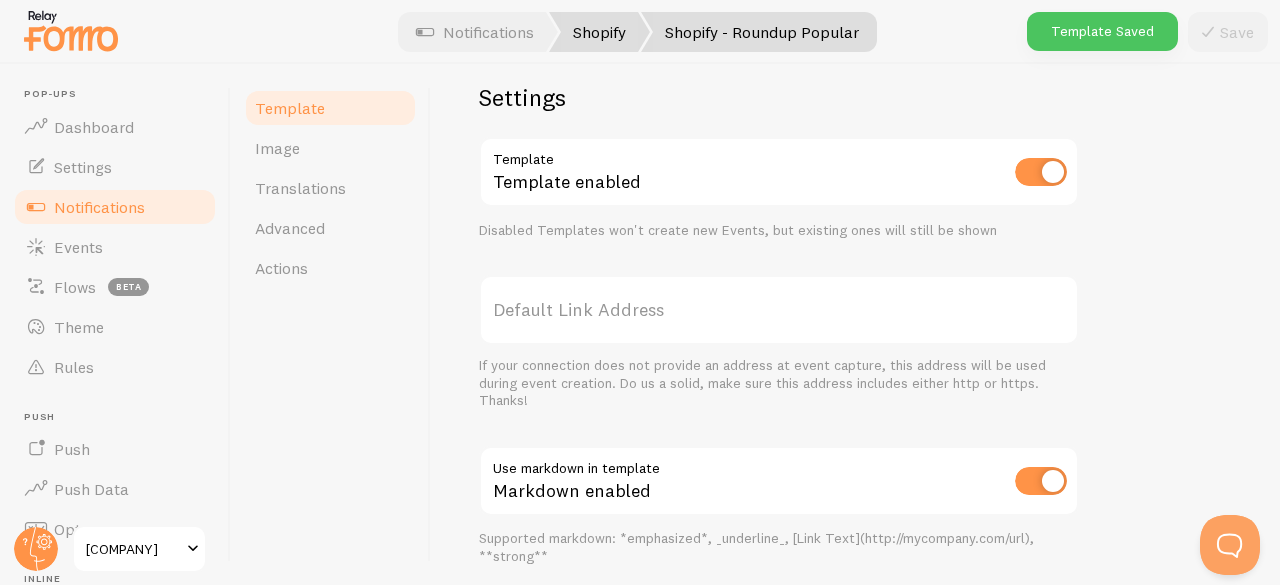 click on "Shopify" at bounding box center (599, 32) 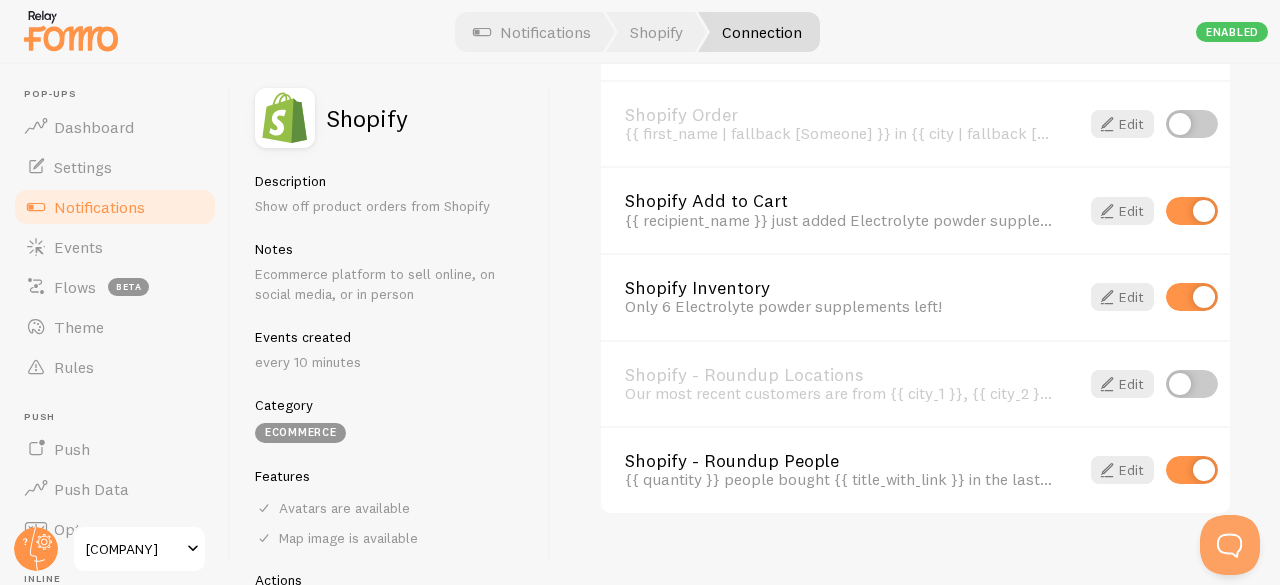 scroll, scrollTop: 1605, scrollLeft: 0, axis: vertical 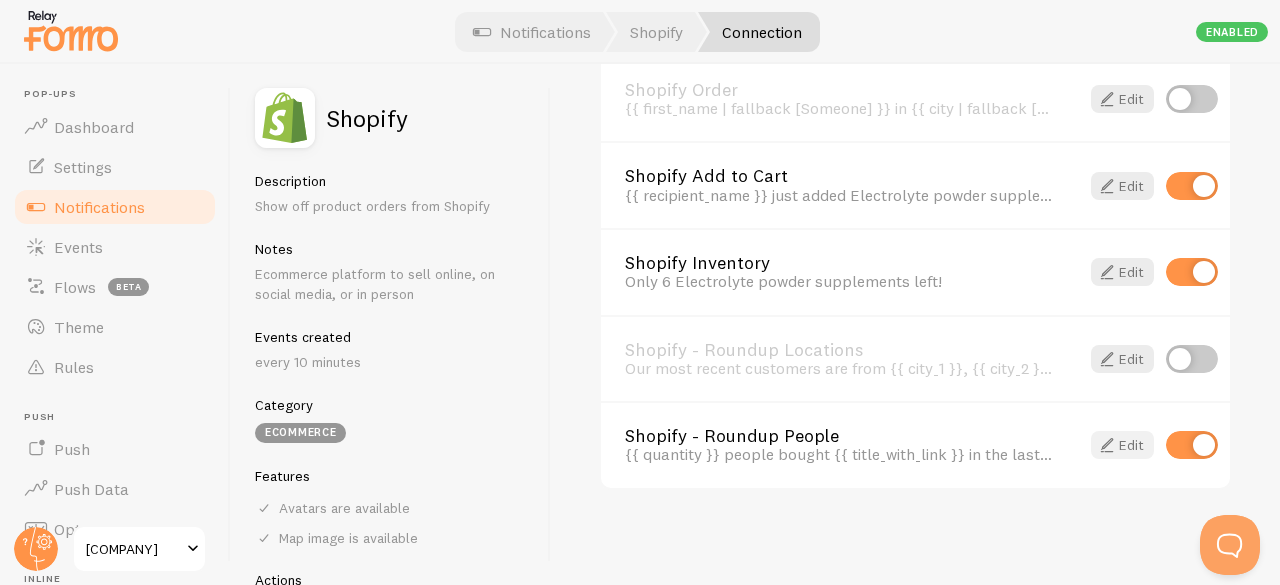 click at bounding box center (1107, 445) 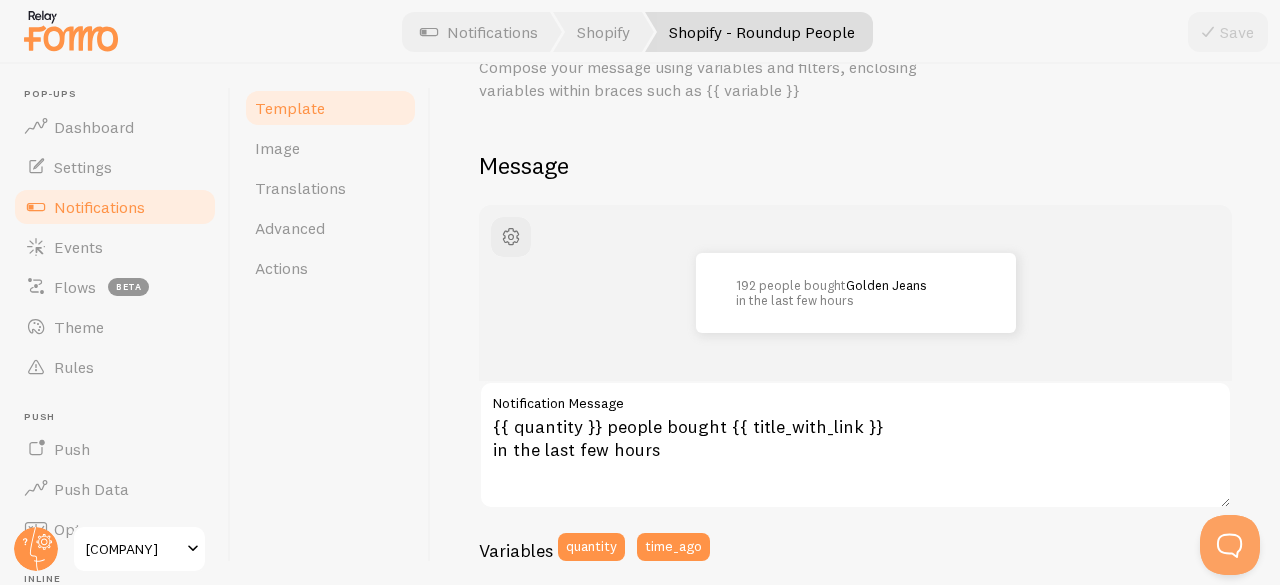 scroll, scrollTop: 180, scrollLeft: 0, axis: vertical 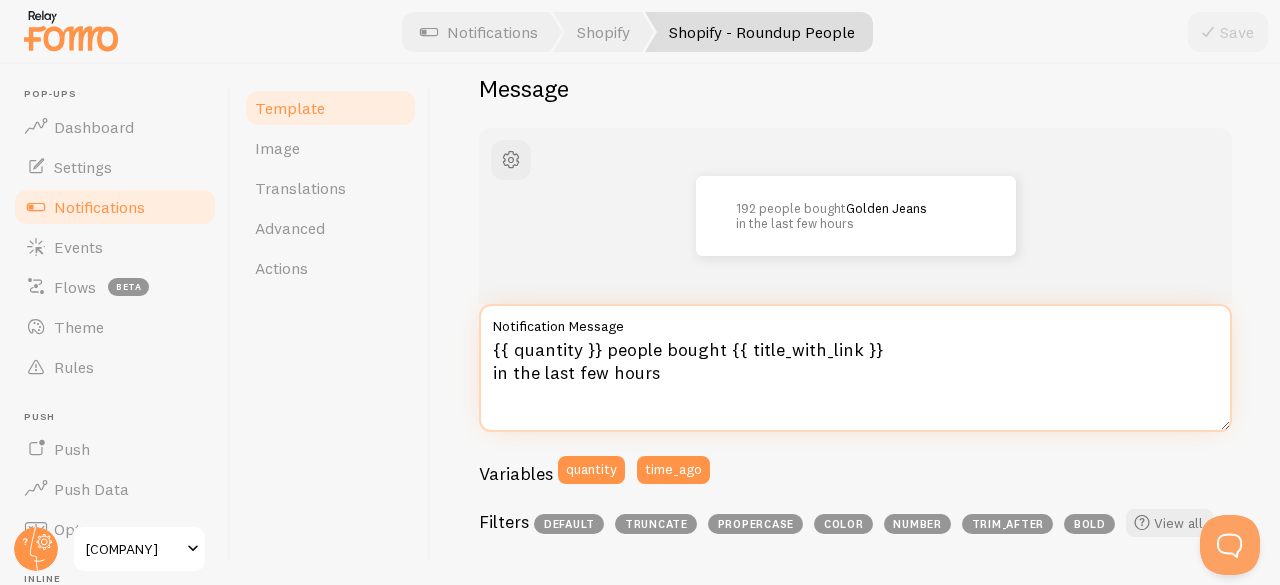 drag, startPoint x: 871, startPoint y: 351, endPoint x: 728, endPoint y: 347, distance: 143.05594 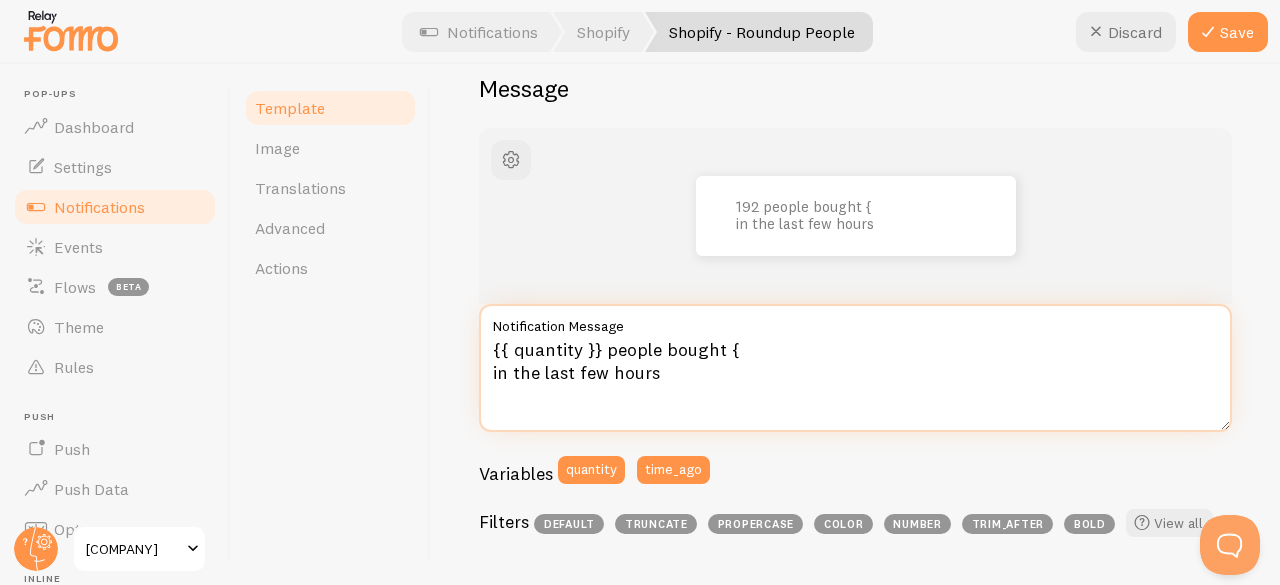 click on "{{ quantity }} people bought {
in the last few hours" at bounding box center (855, 368) 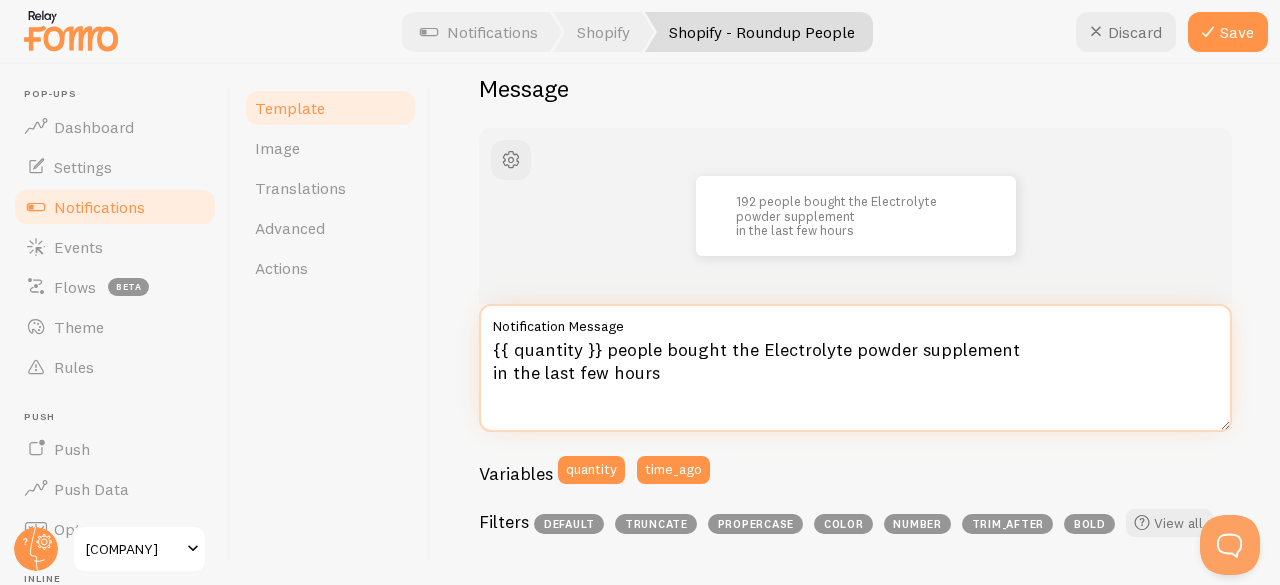 click on "{{ quantity }} people bought the Electrolyte powder supplement
in the last few hours" at bounding box center [855, 368] 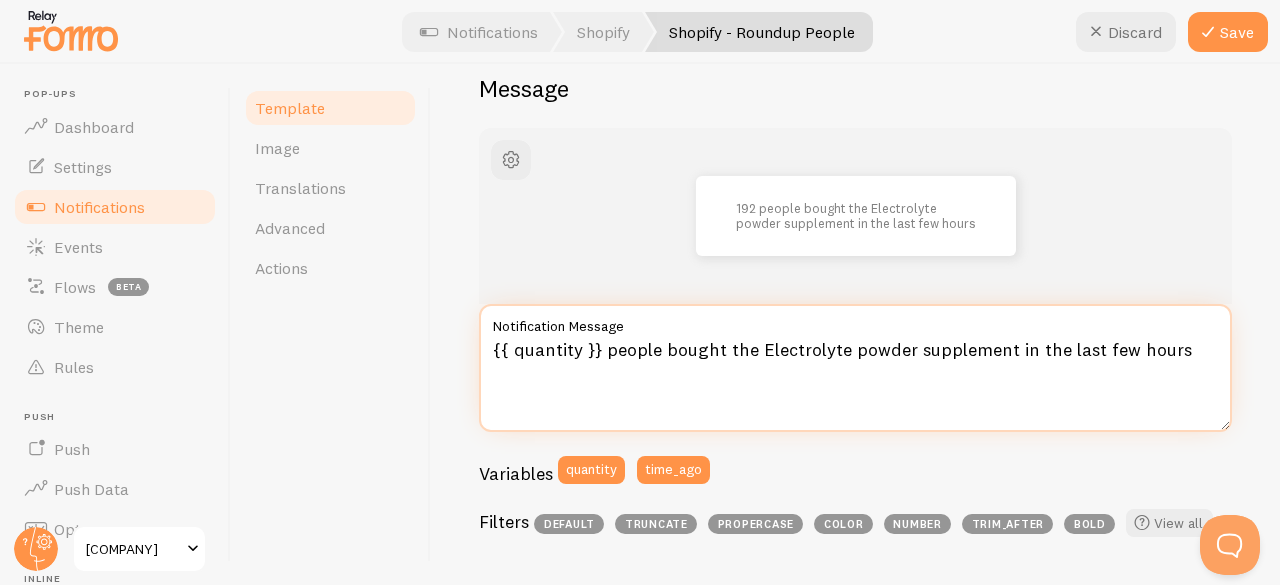 type on "{{ quantity }} people bought the Electrolyte powder supplement in the last few hours" 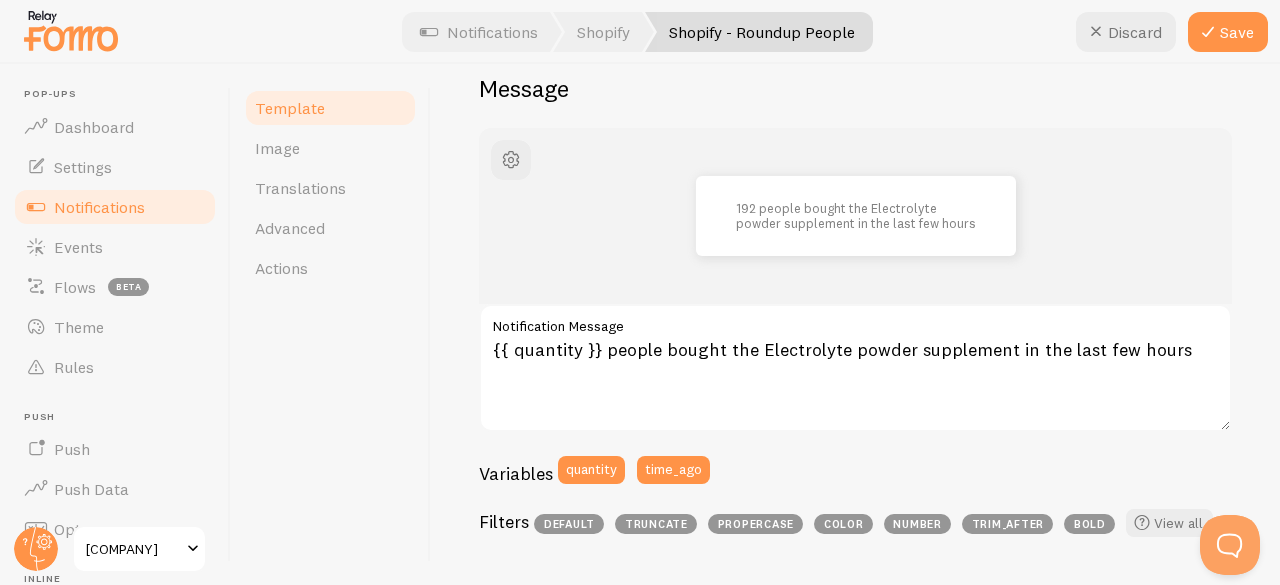 click on "bold" at bounding box center [1089, 524] 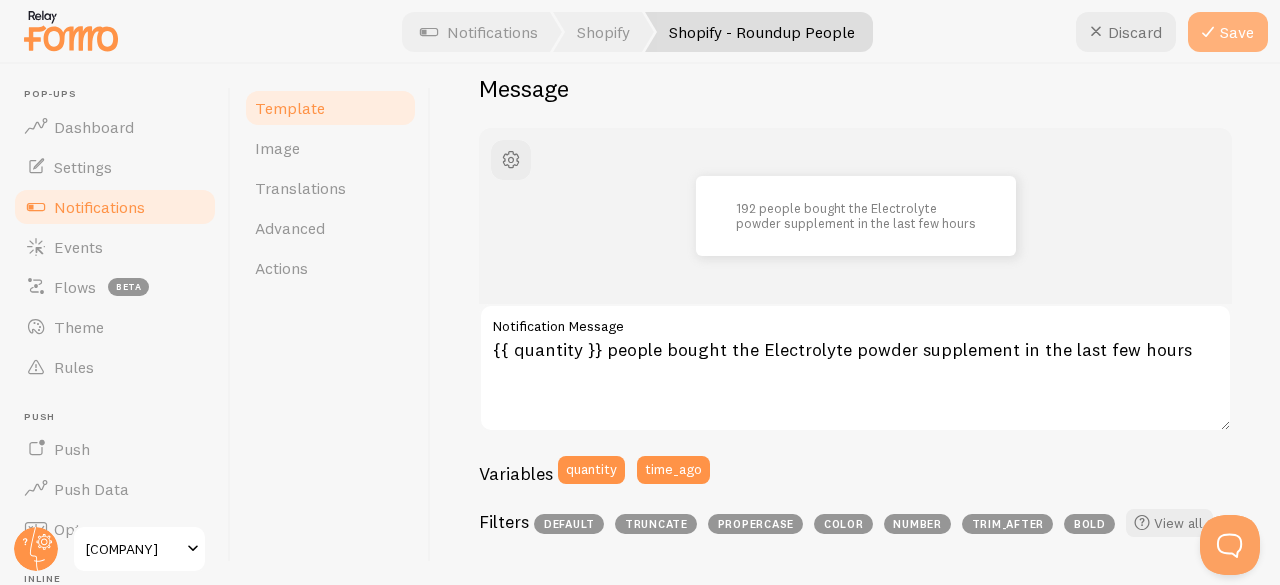 click on "Save" at bounding box center [1228, 32] 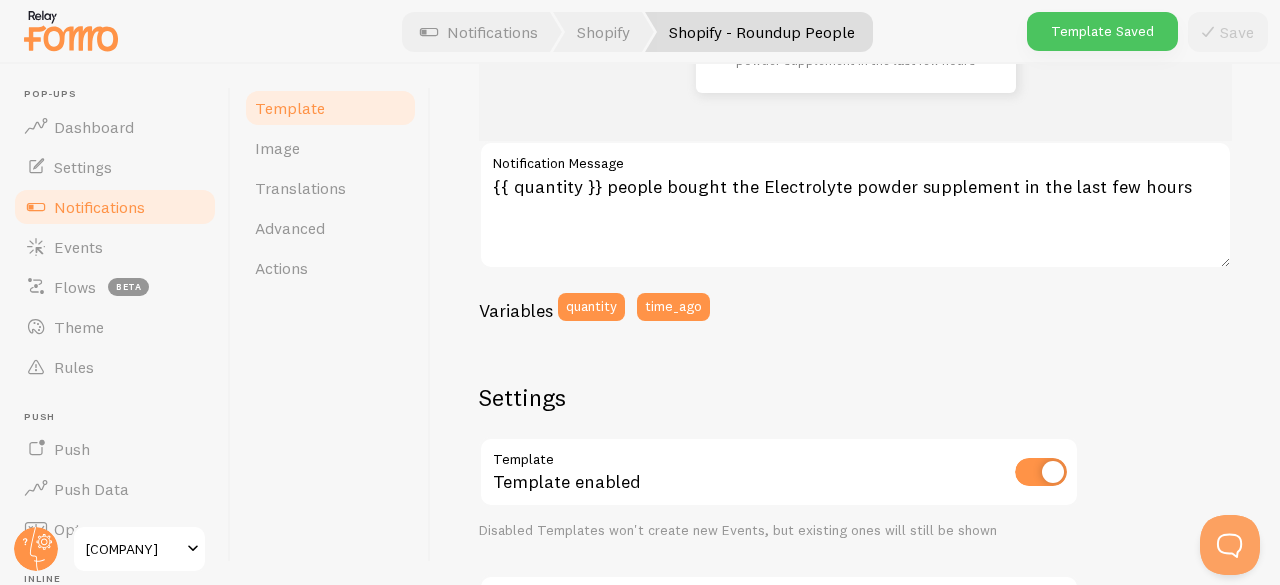 scroll, scrollTop: 294, scrollLeft: 0, axis: vertical 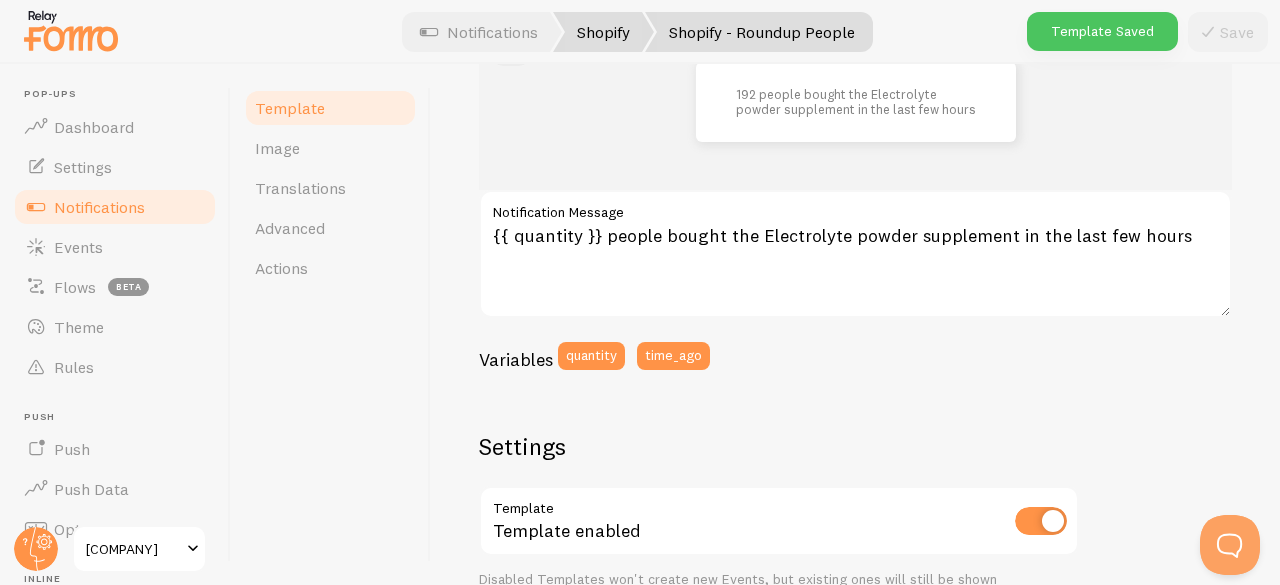 click on "Shopify" at bounding box center [603, 32] 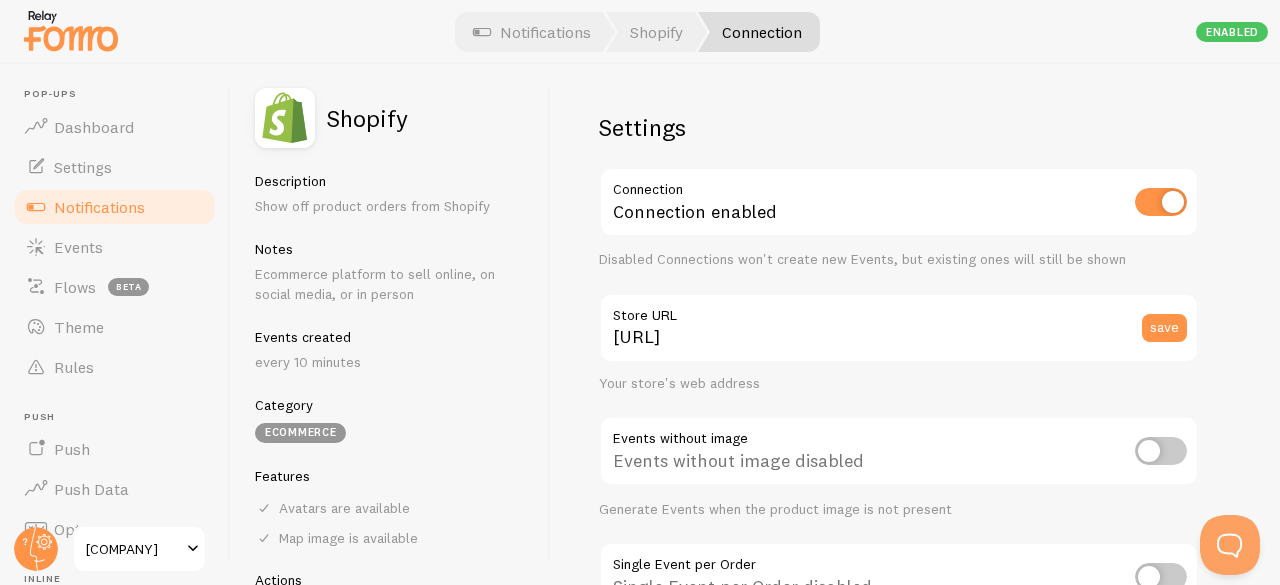 scroll, scrollTop: 21, scrollLeft: 0, axis: vertical 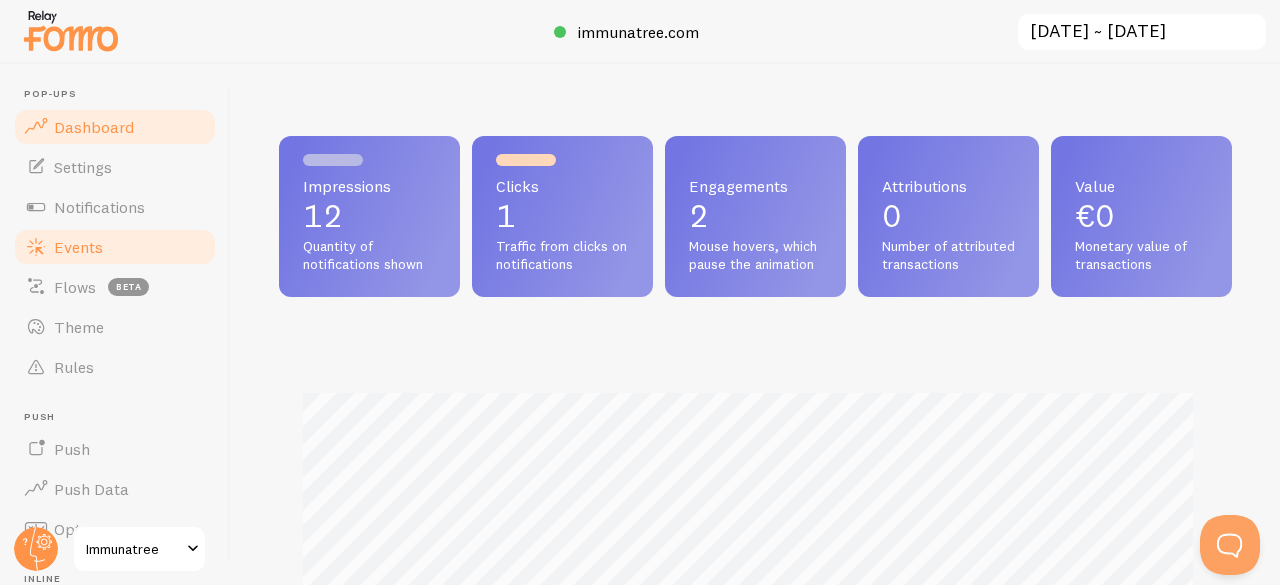click on "Events" at bounding box center (115, 247) 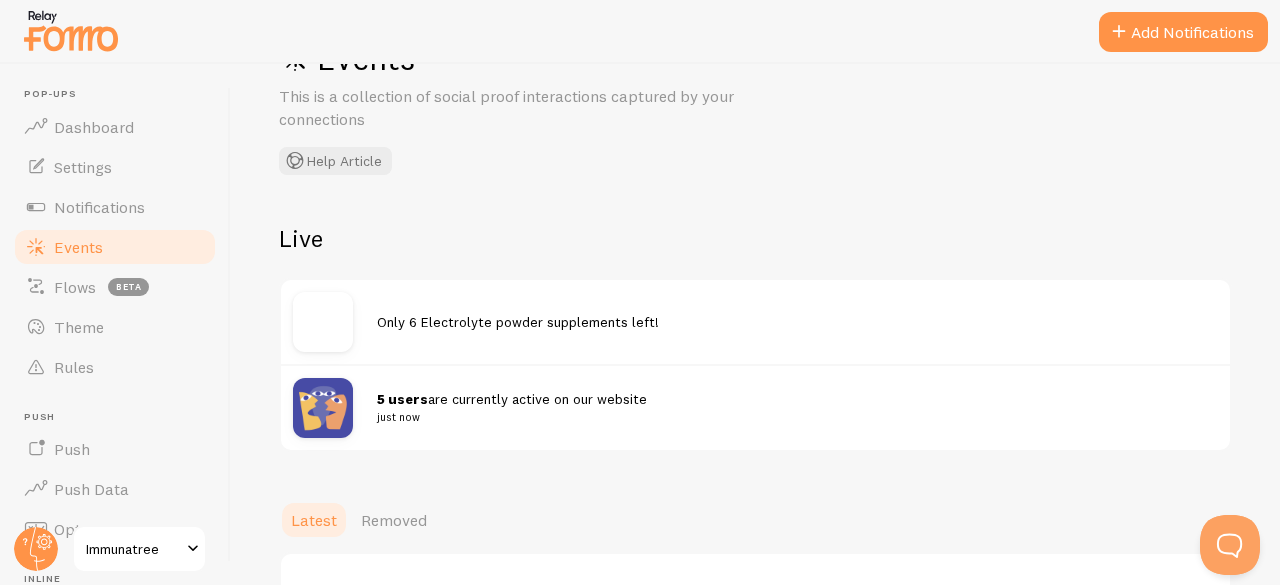 scroll, scrollTop: 71, scrollLeft: 0, axis: vertical 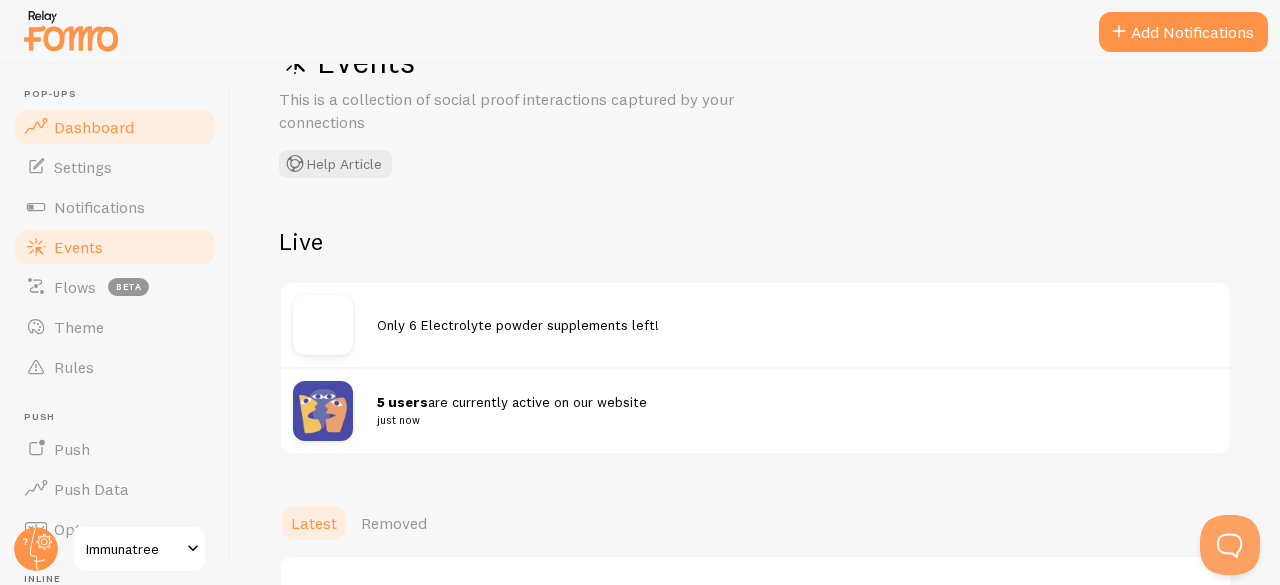 click on "Dashboard" at bounding box center (94, 127) 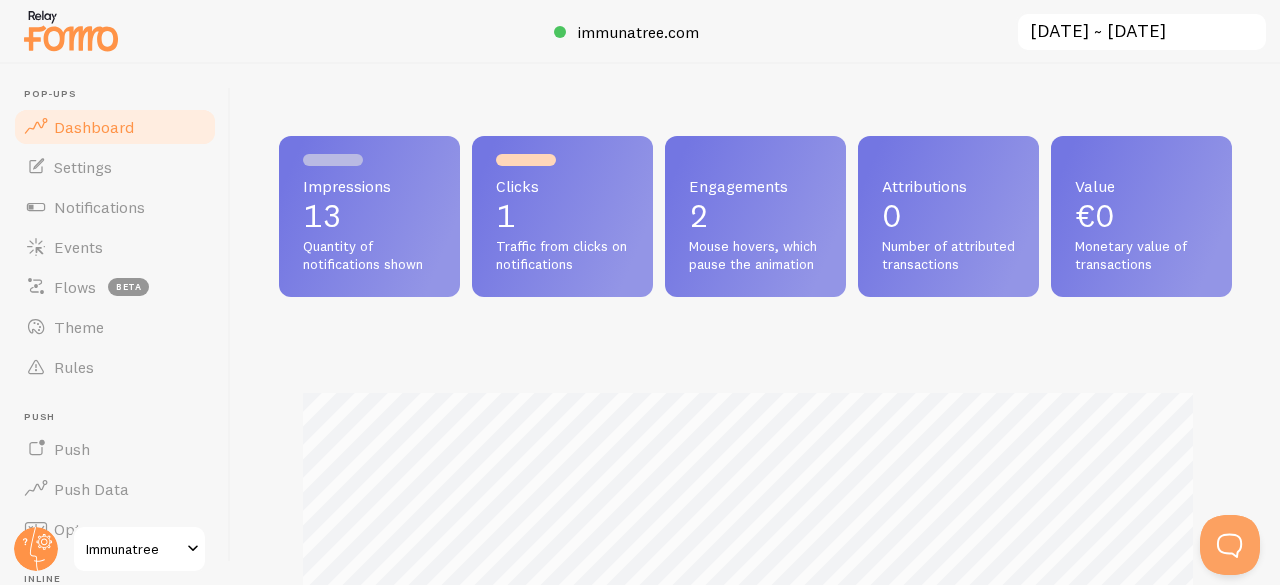scroll, scrollTop: 0, scrollLeft: 0, axis: both 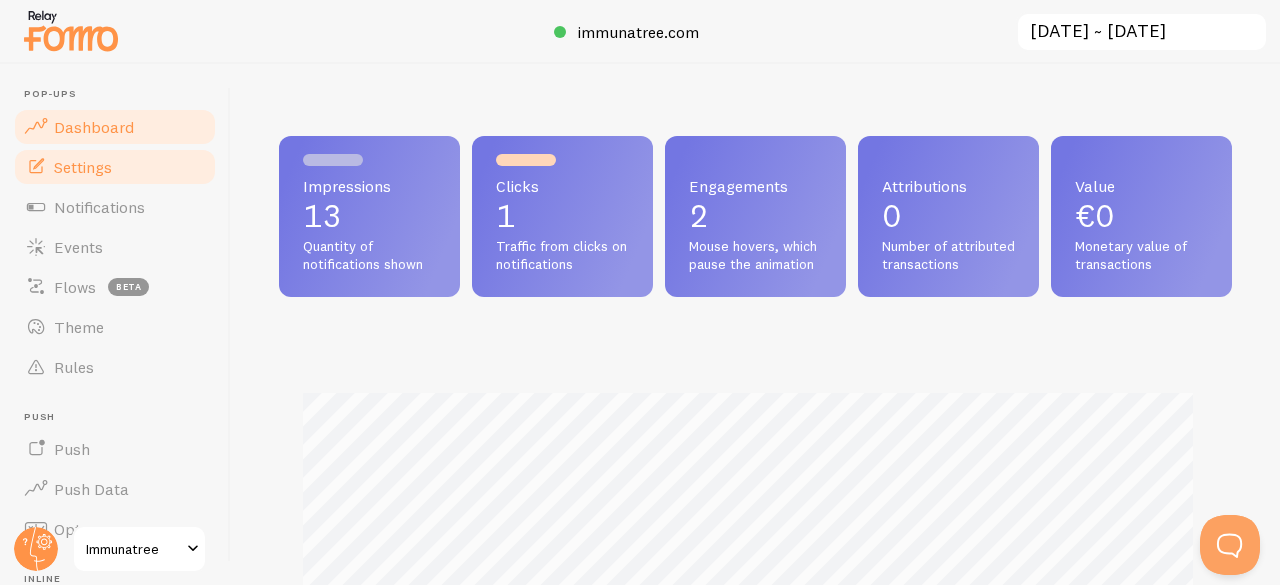 click on "Settings" at bounding box center (83, 167) 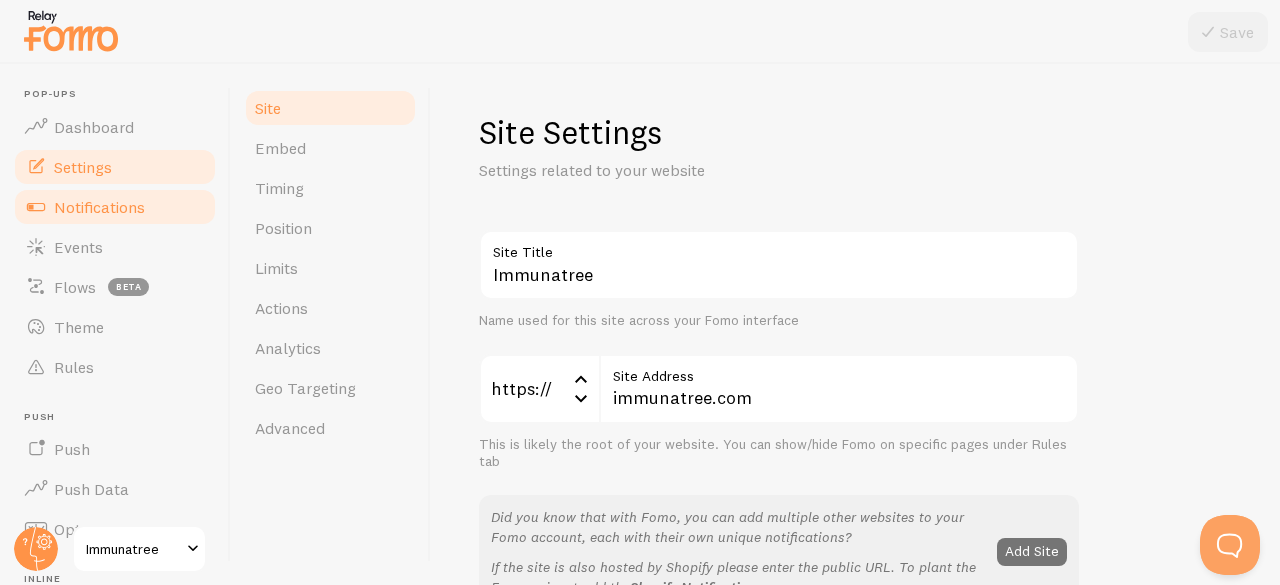 click on "Notifications" at bounding box center [115, 207] 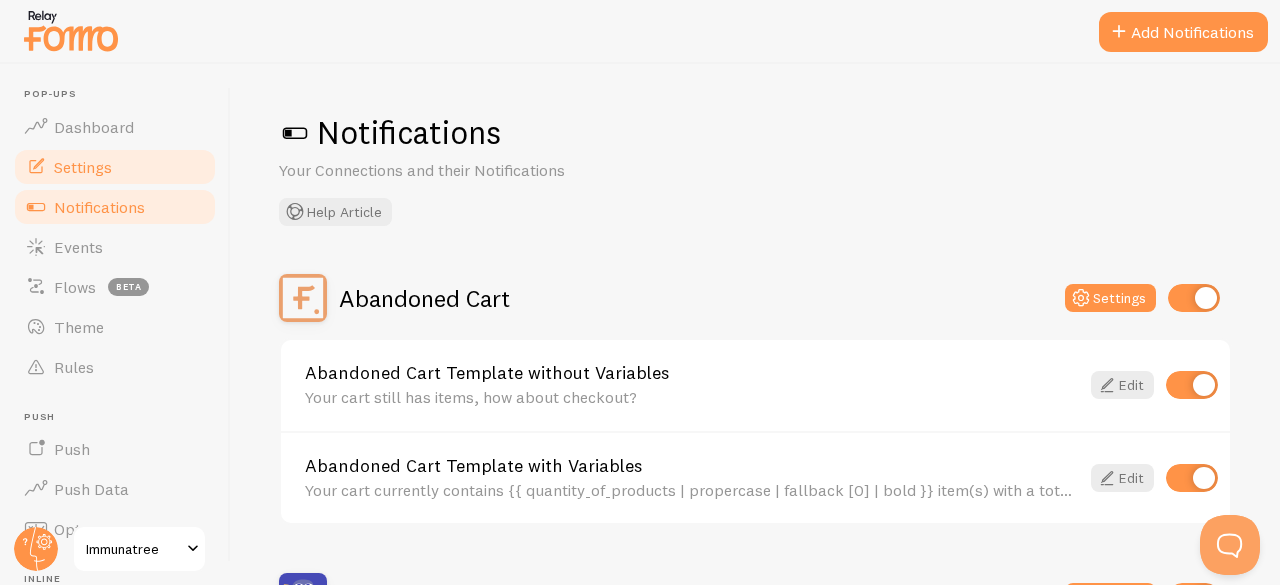 click on "Settings" at bounding box center (83, 167) 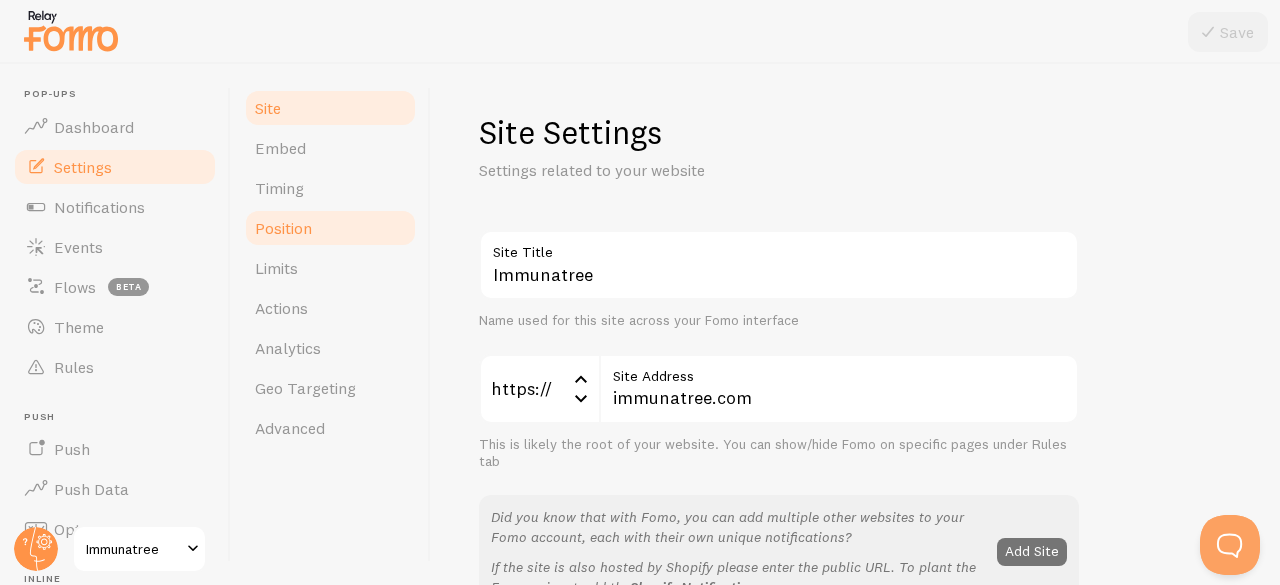 click on "Position" at bounding box center [330, 228] 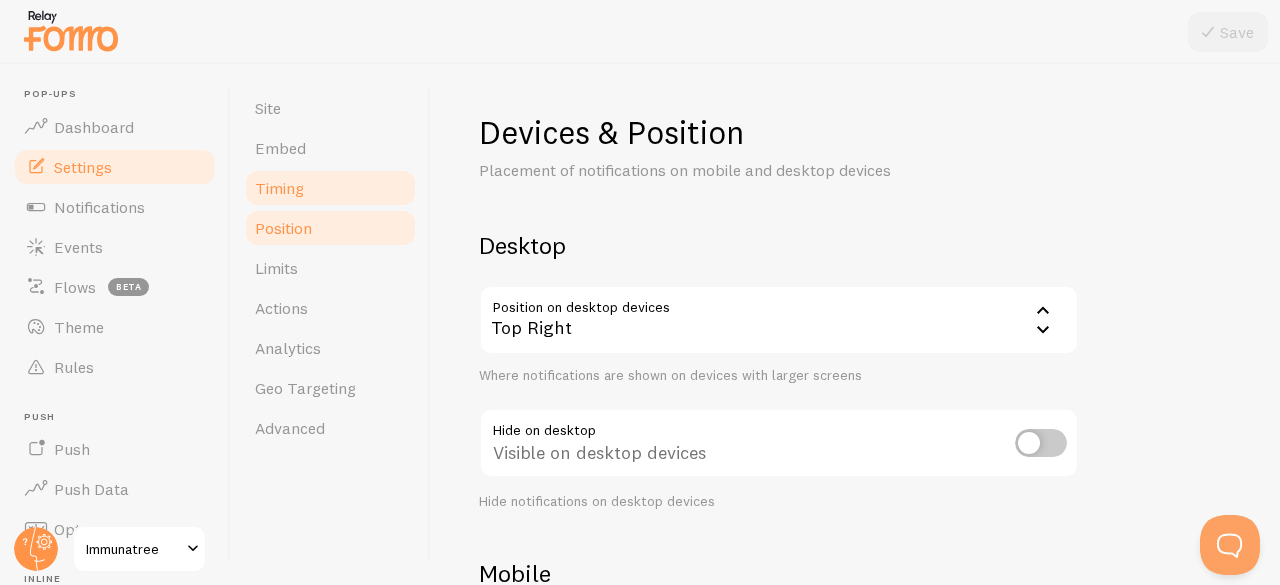 click on "Timing" at bounding box center (279, 188) 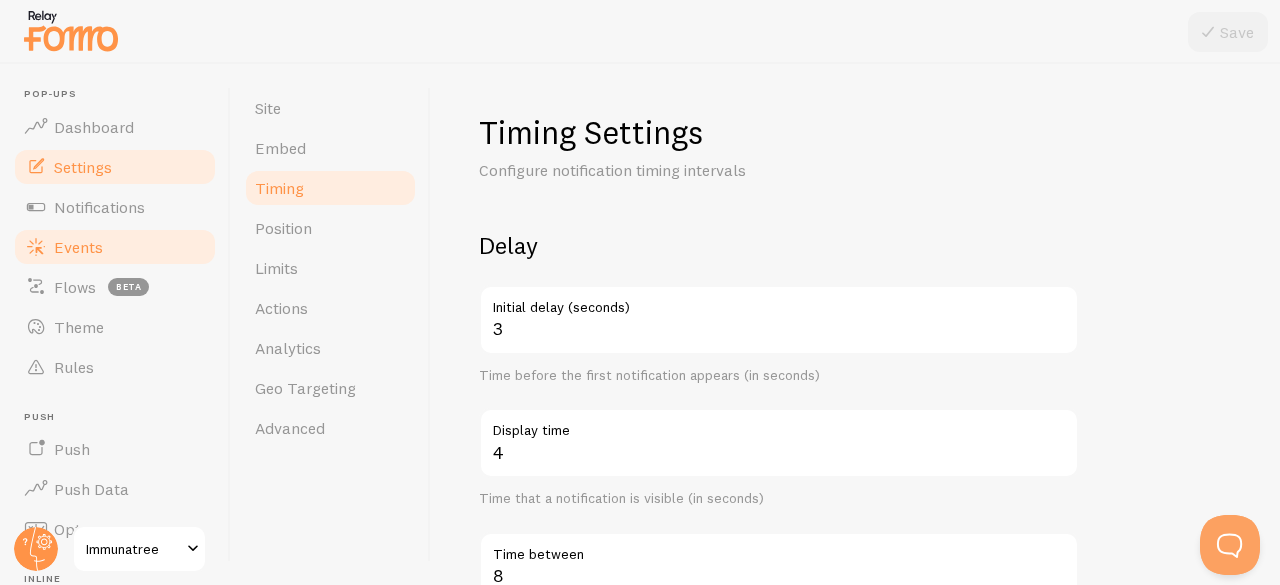 click on "Events" at bounding box center (78, 247) 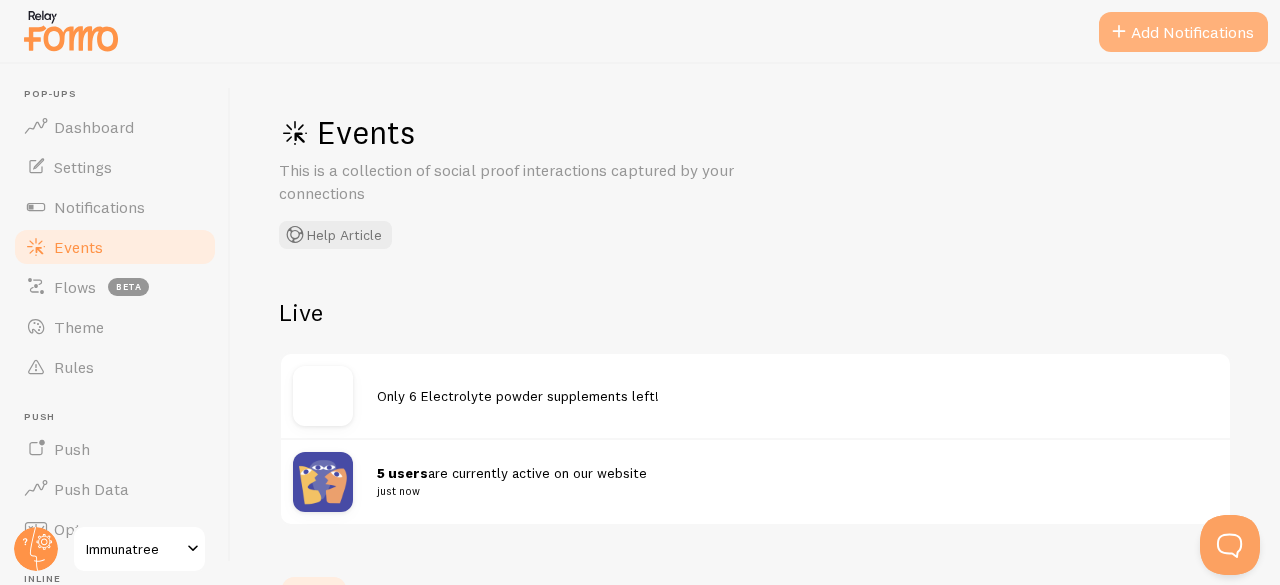 click on "Add Notifications" at bounding box center [1183, 32] 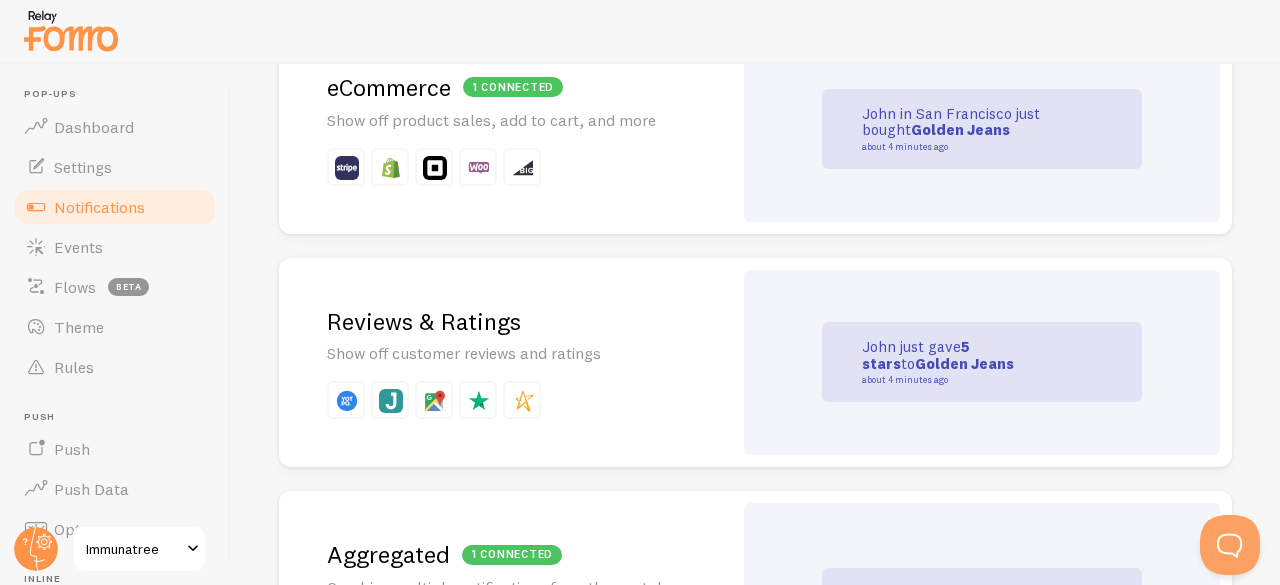 scroll, scrollTop: 0, scrollLeft: 0, axis: both 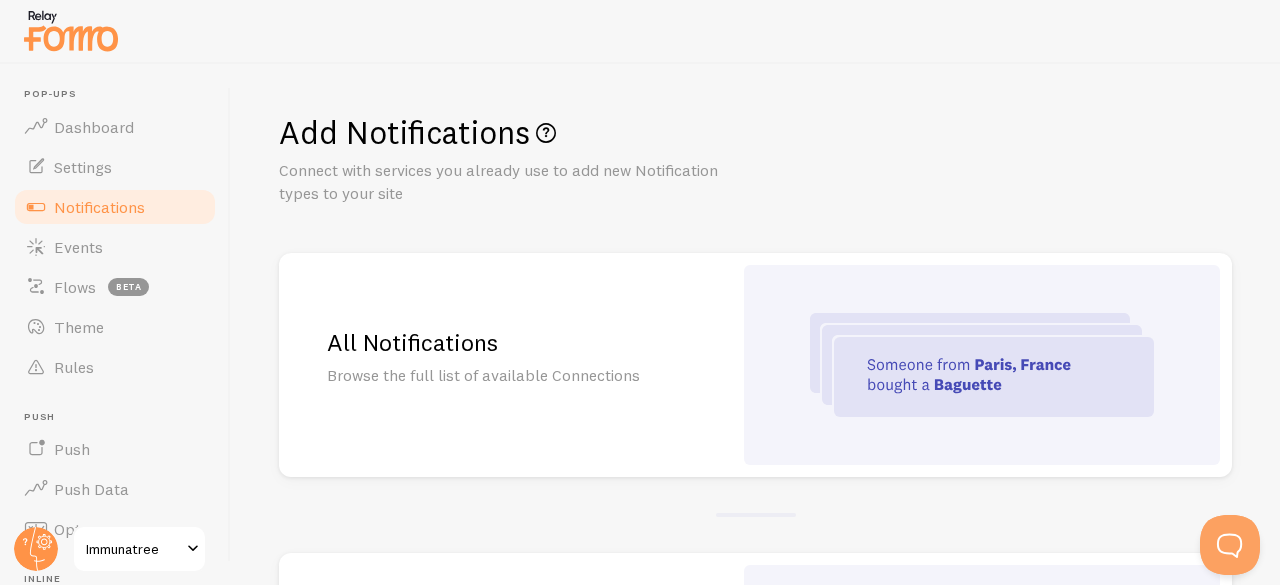 click on "All Notifications
Browse the full list of available Connections" at bounding box center (505, 365) 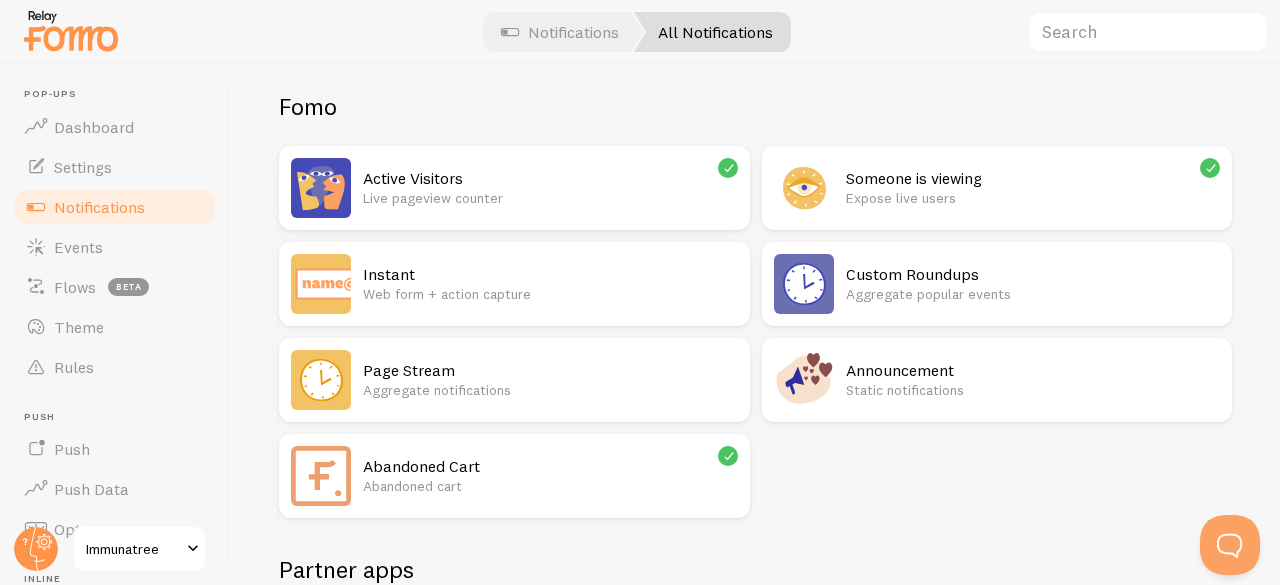 scroll, scrollTop: 164, scrollLeft: 0, axis: vertical 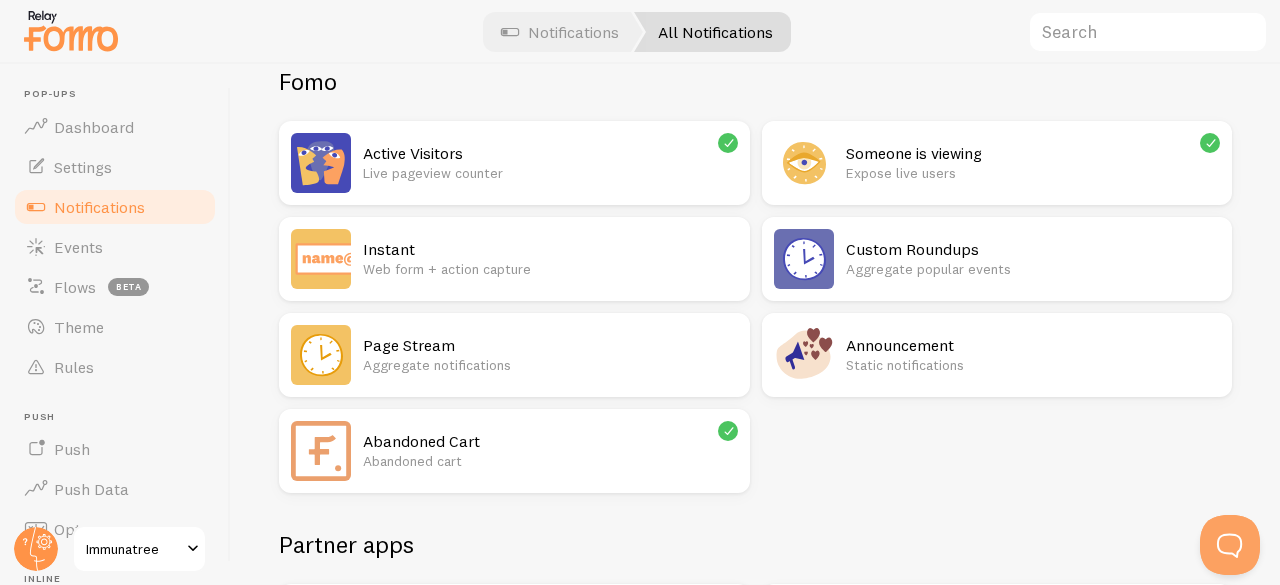 click on "Active Visitors" at bounding box center [550, 153] 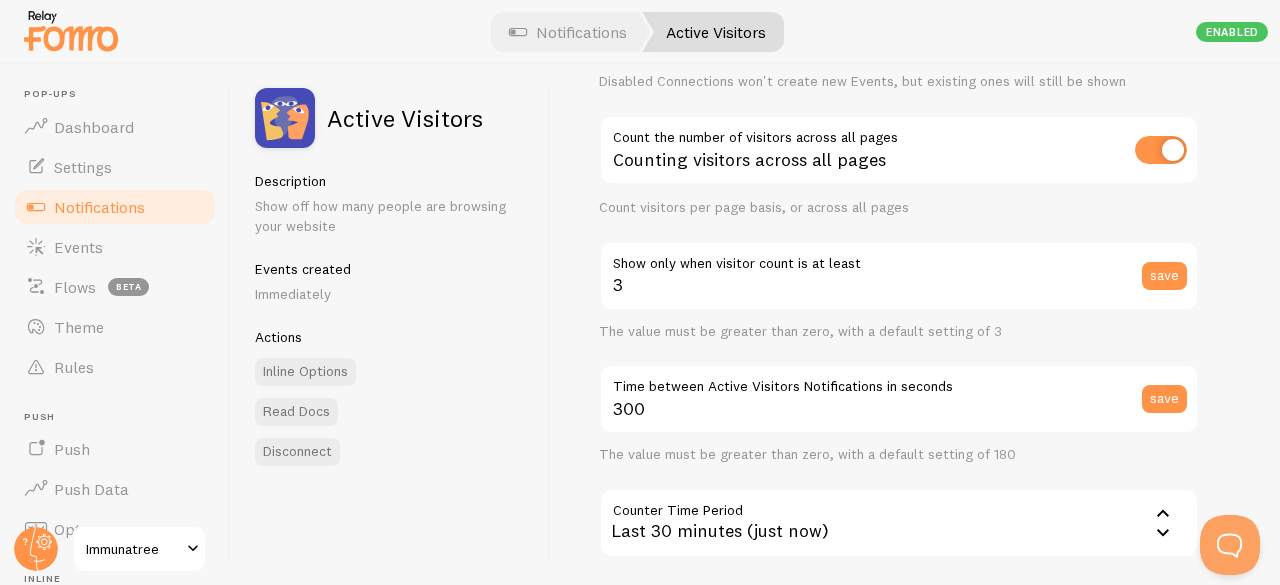 scroll, scrollTop: 181, scrollLeft: 0, axis: vertical 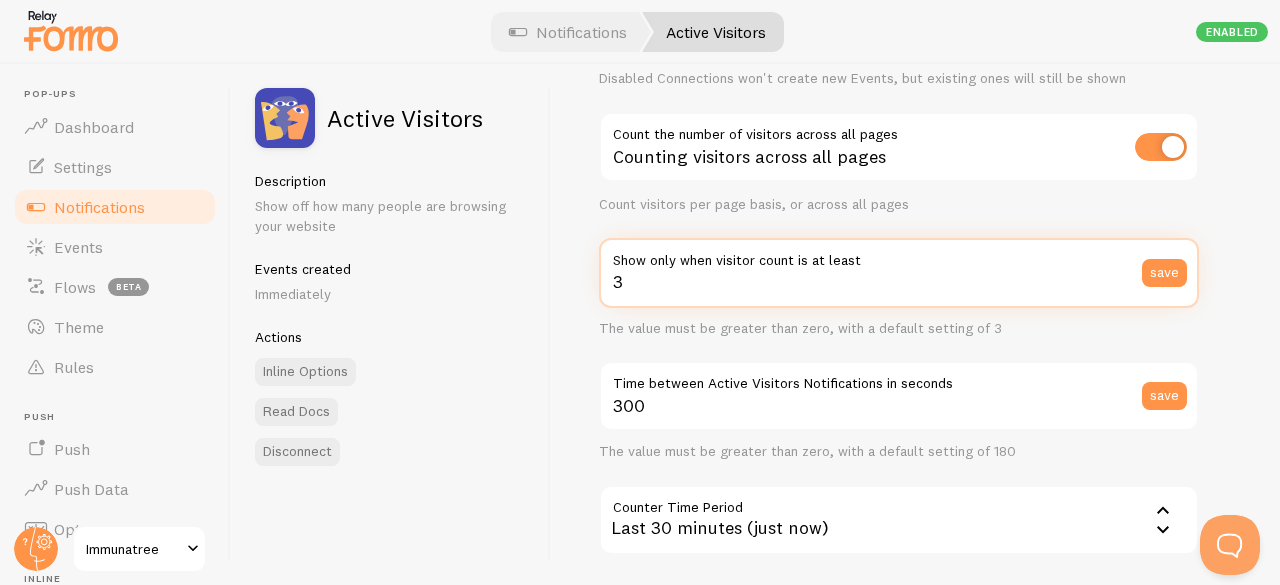 click on "3" at bounding box center [899, 273] 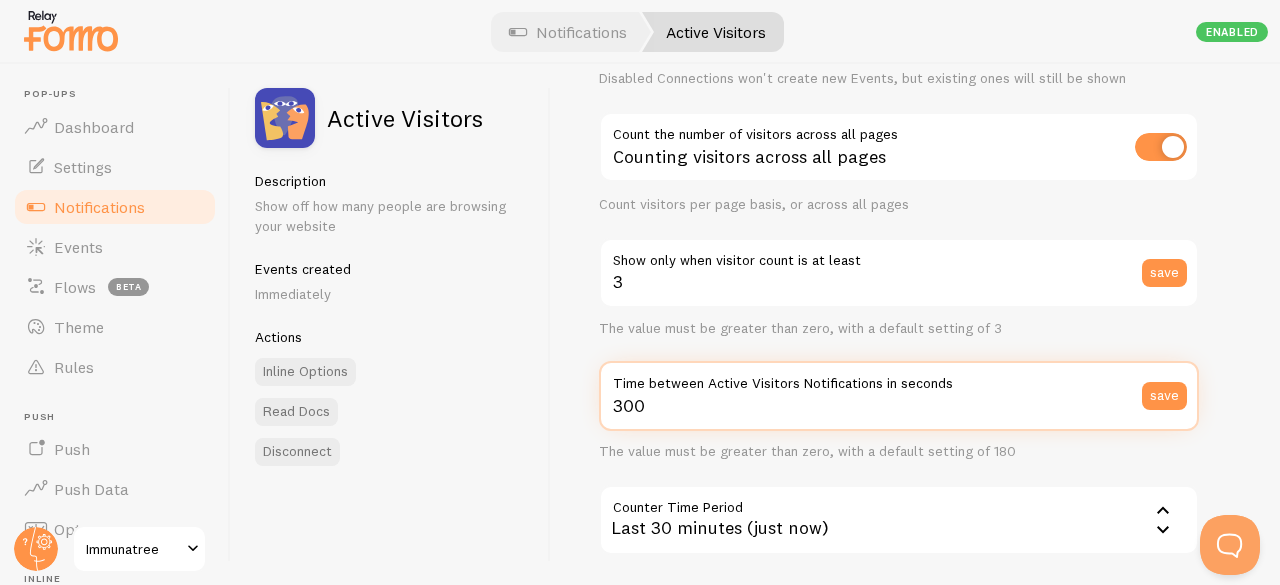 click on "300" at bounding box center [899, 396] 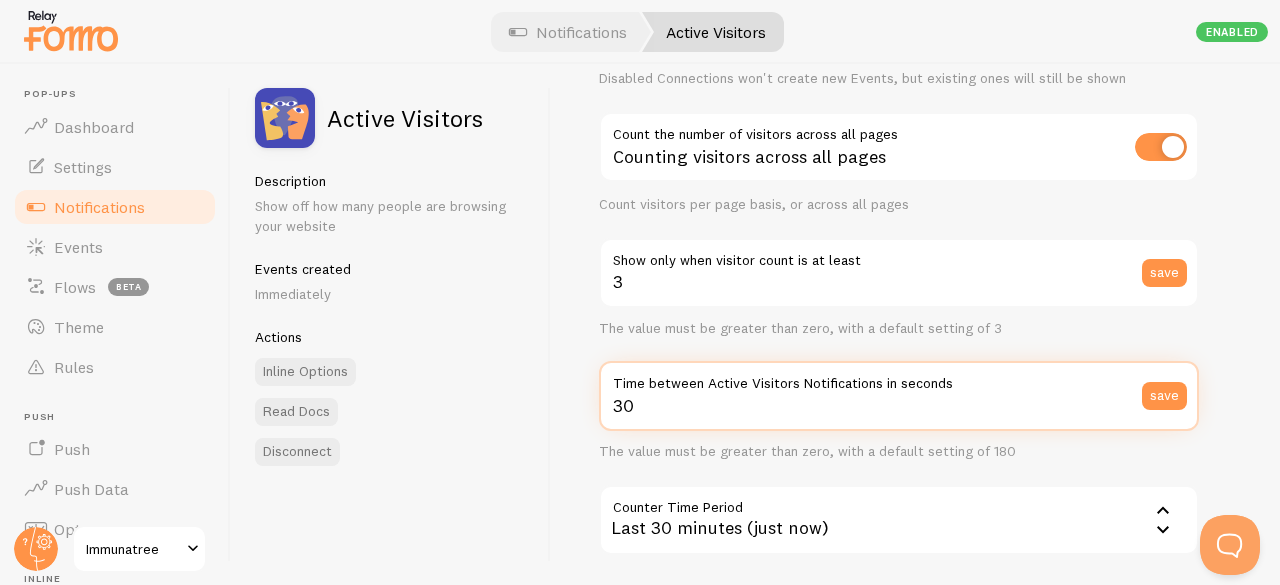type on "3" 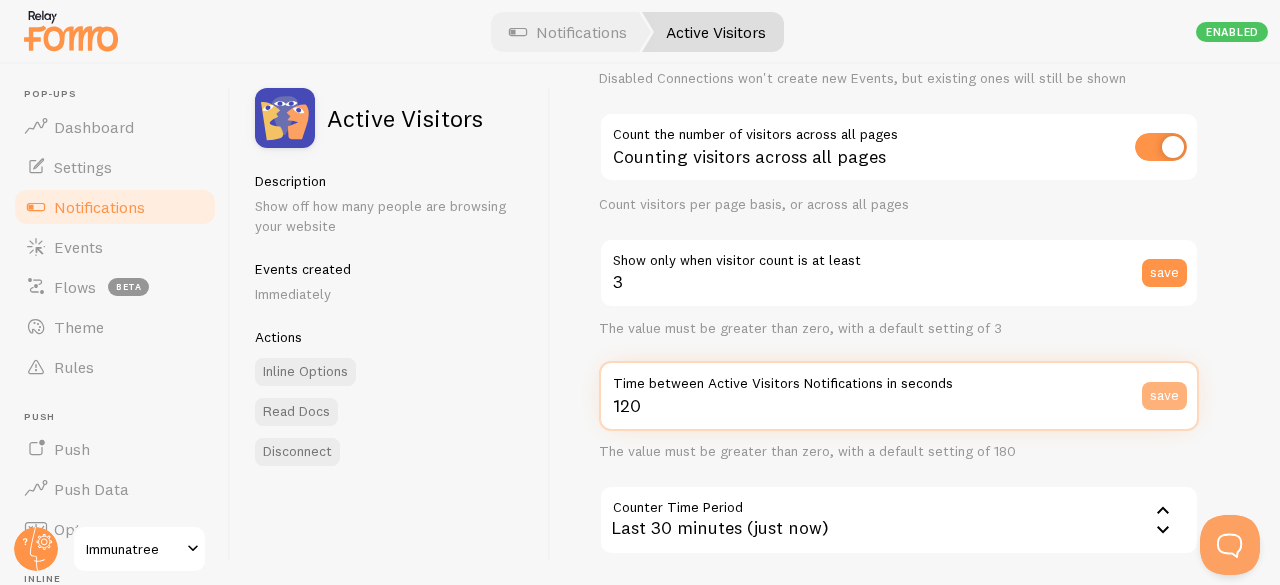 type on "120" 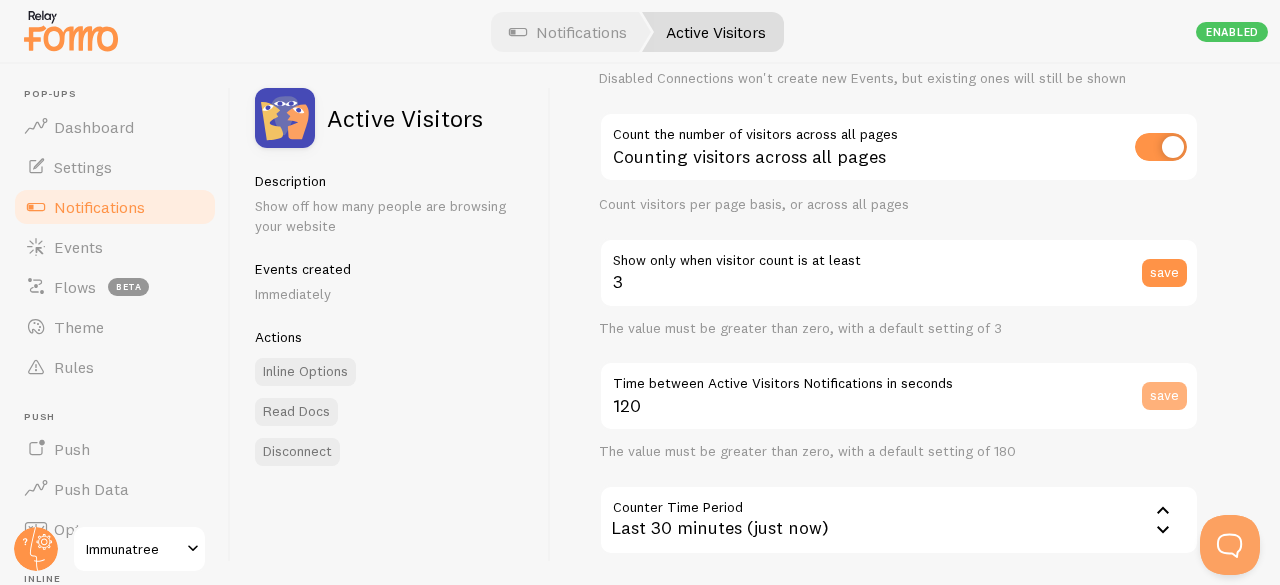 click on "save" at bounding box center [1164, 396] 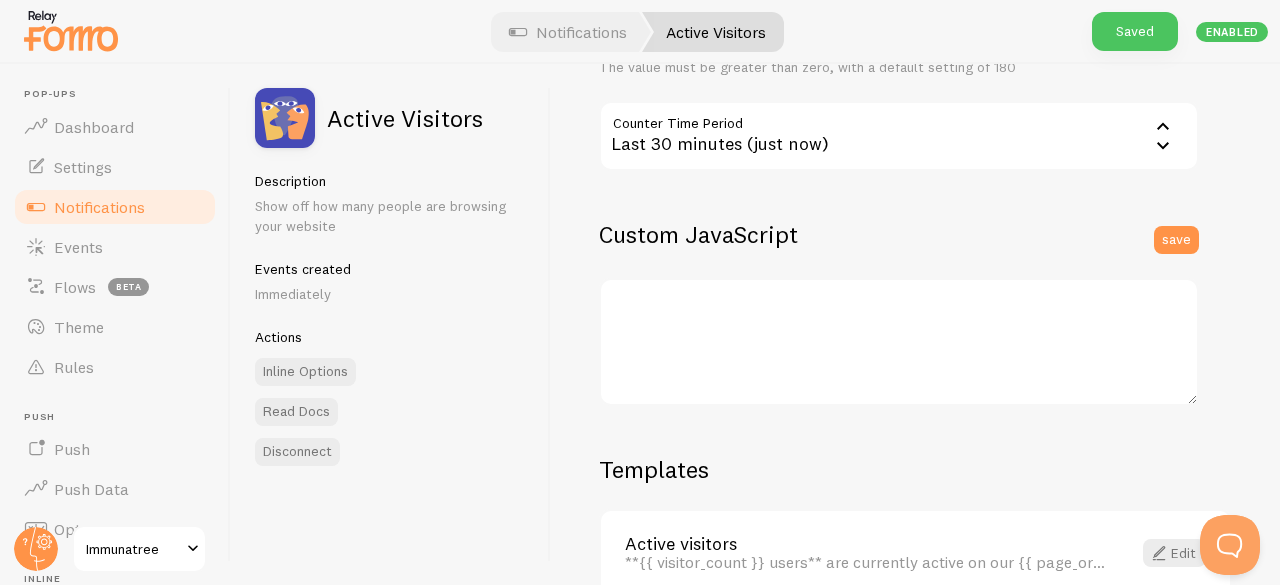 scroll, scrollTop: 672, scrollLeft: 0, axis: vertical 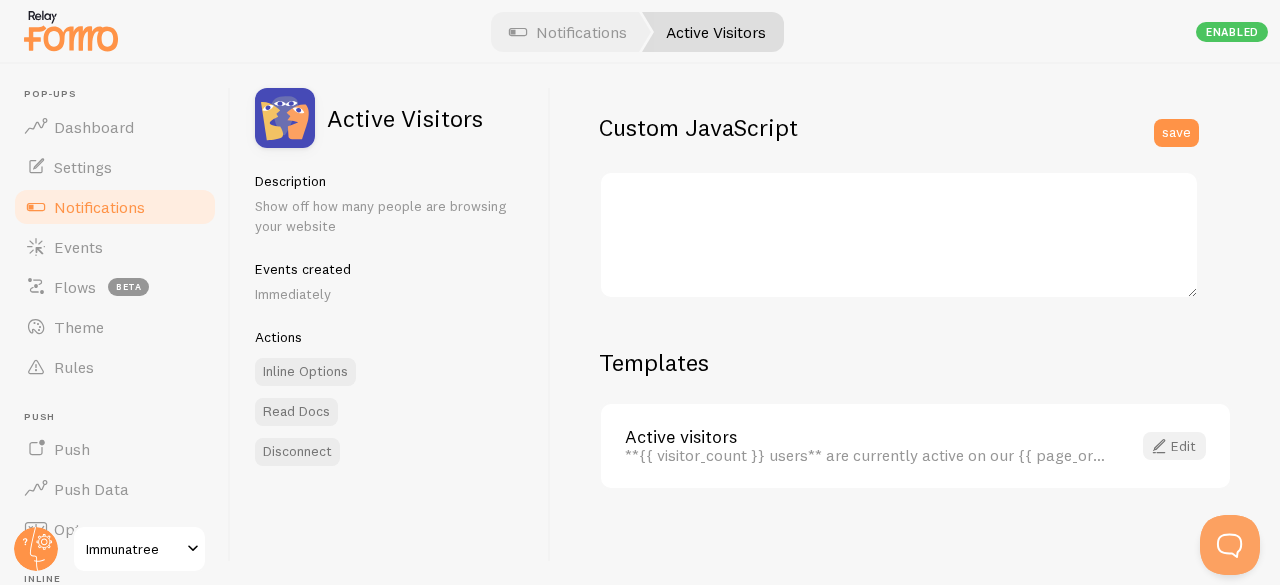 click at bounding box center [1159, 446] 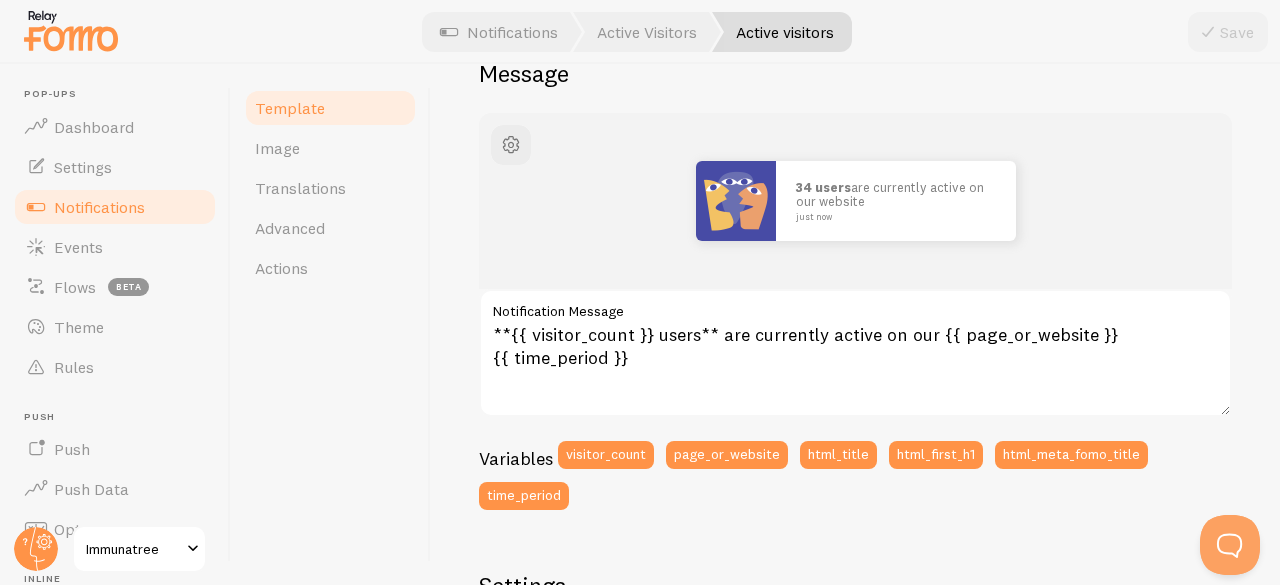 scroll, scrollTop: 196, scrollLeft: 0, axis: vertical 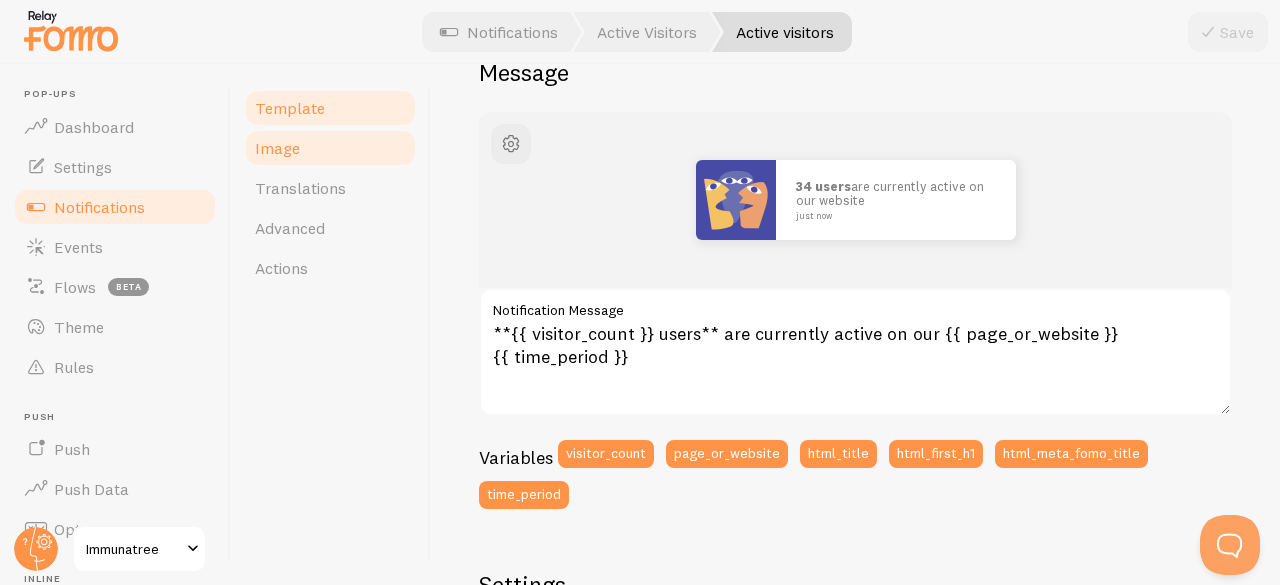 click on "Image" at bounding box center [330, 148] 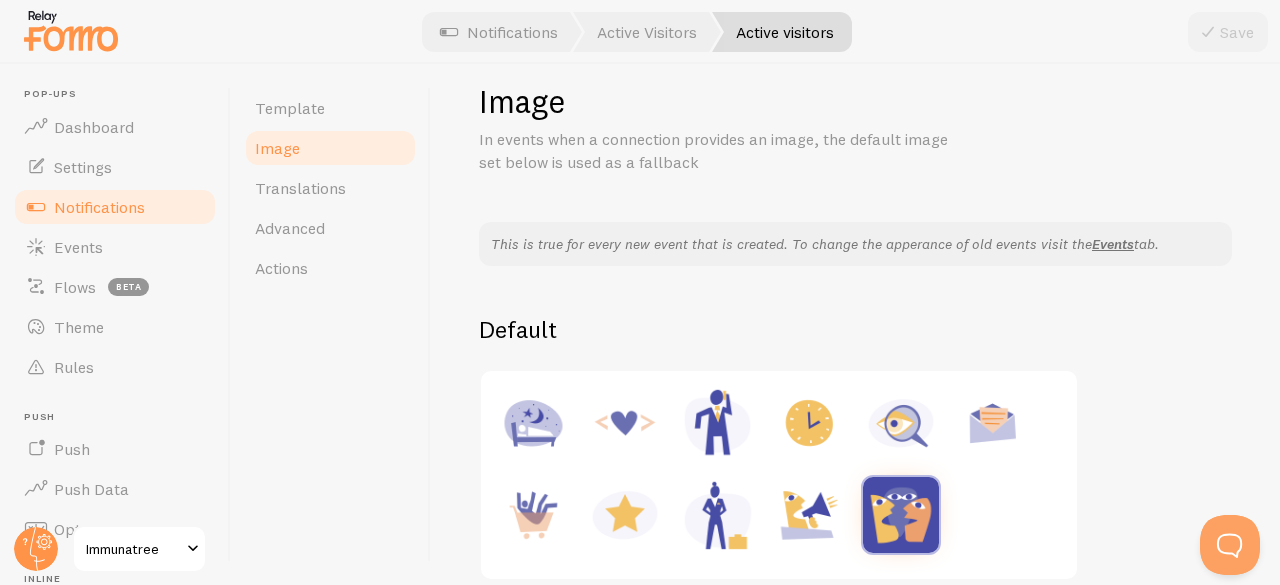 scroll, scrollTop: 30, scrollLeft: 0, axis: vertical 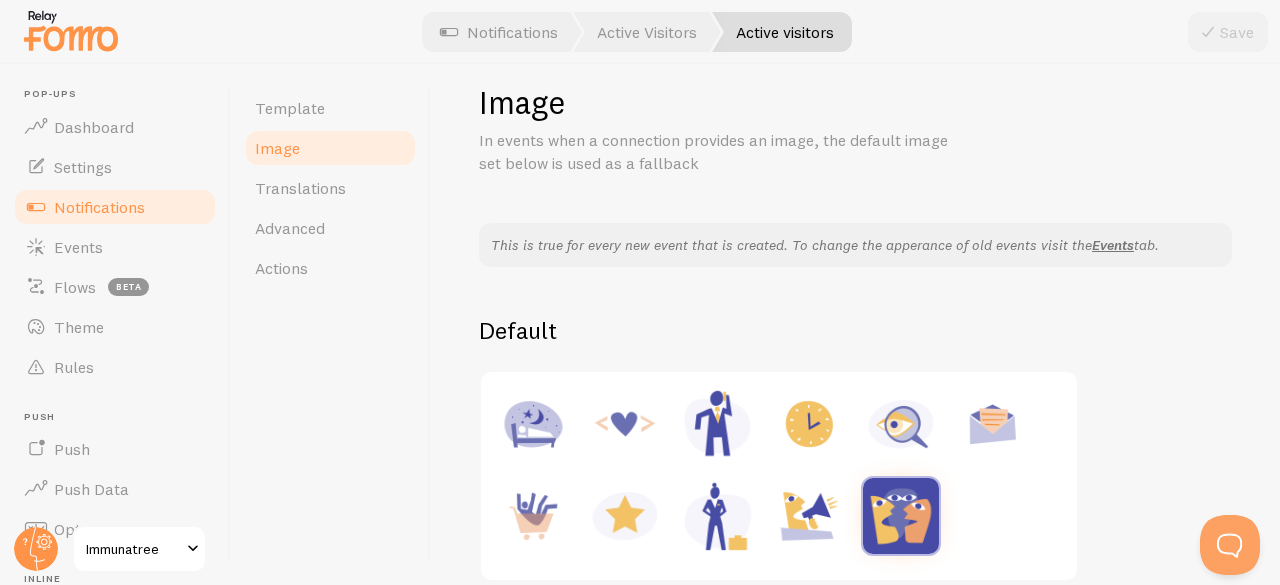 click at bounding box center (901, 424) 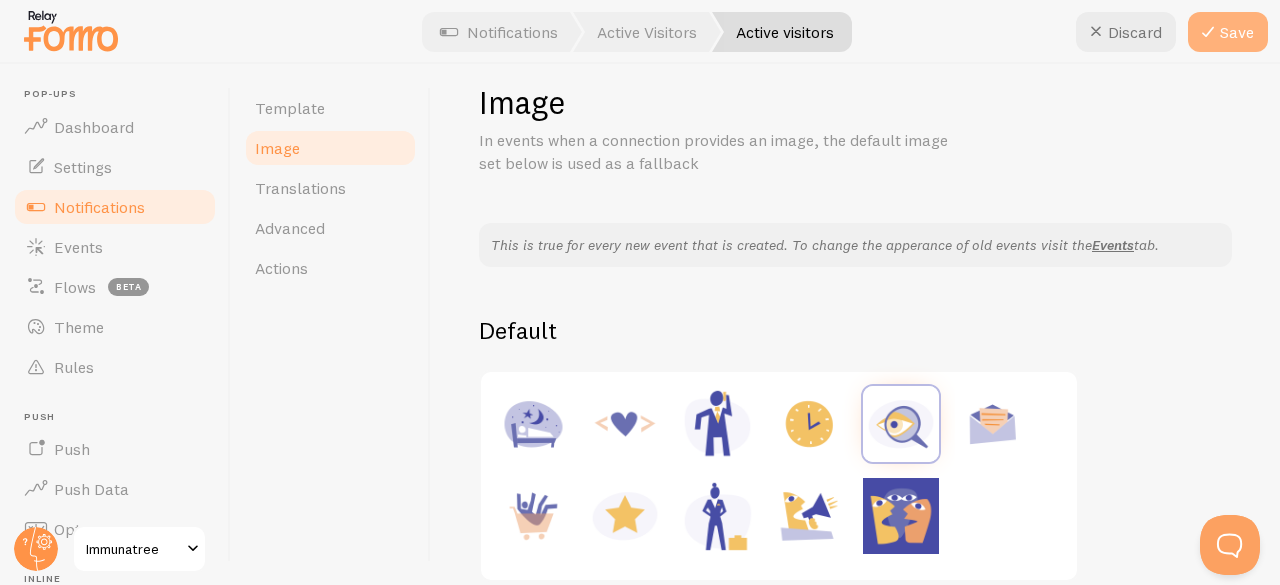 click at bounding box center (1208, 32) 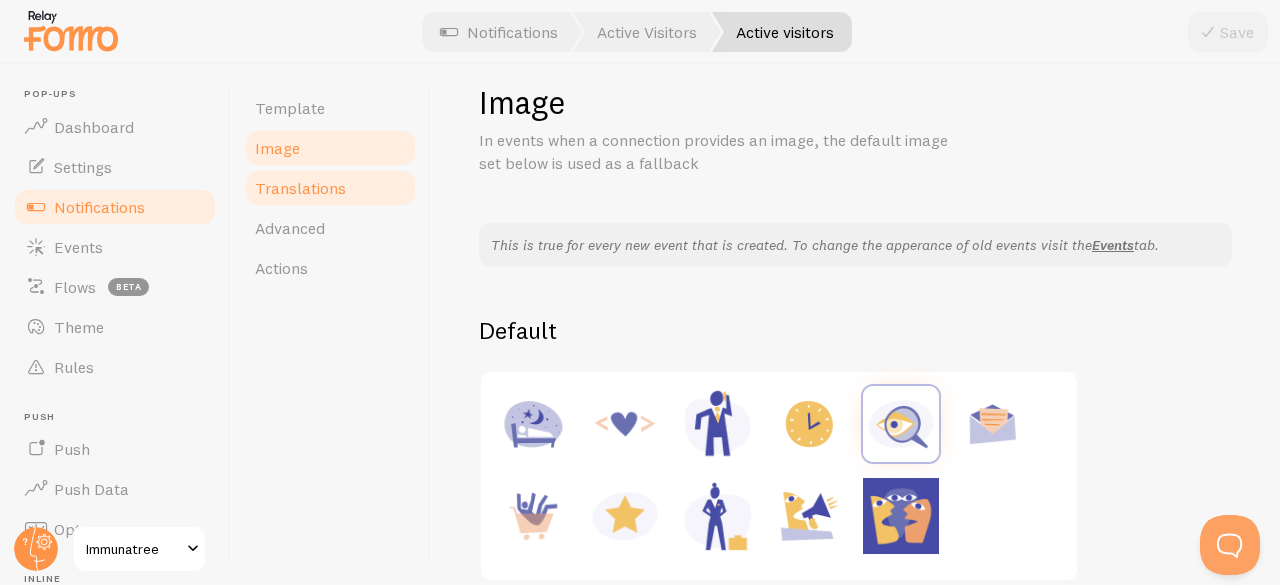 click on "Translations" at bounding box center (330, 188) 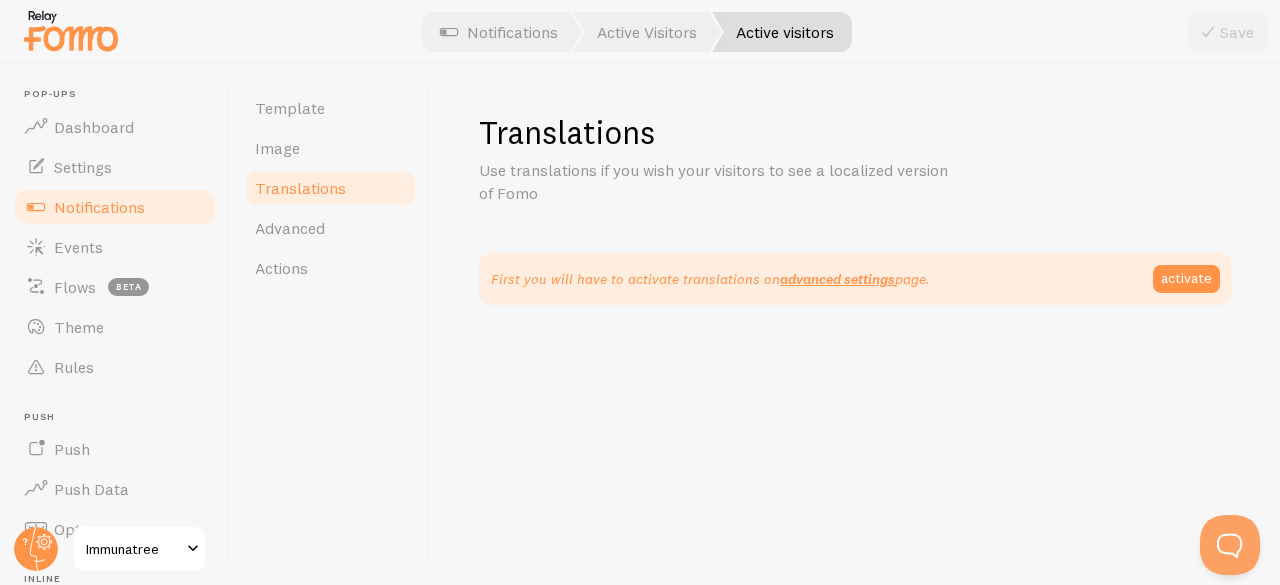 scroll, scrollTop: 0, scrollLeft: 0, axis: both 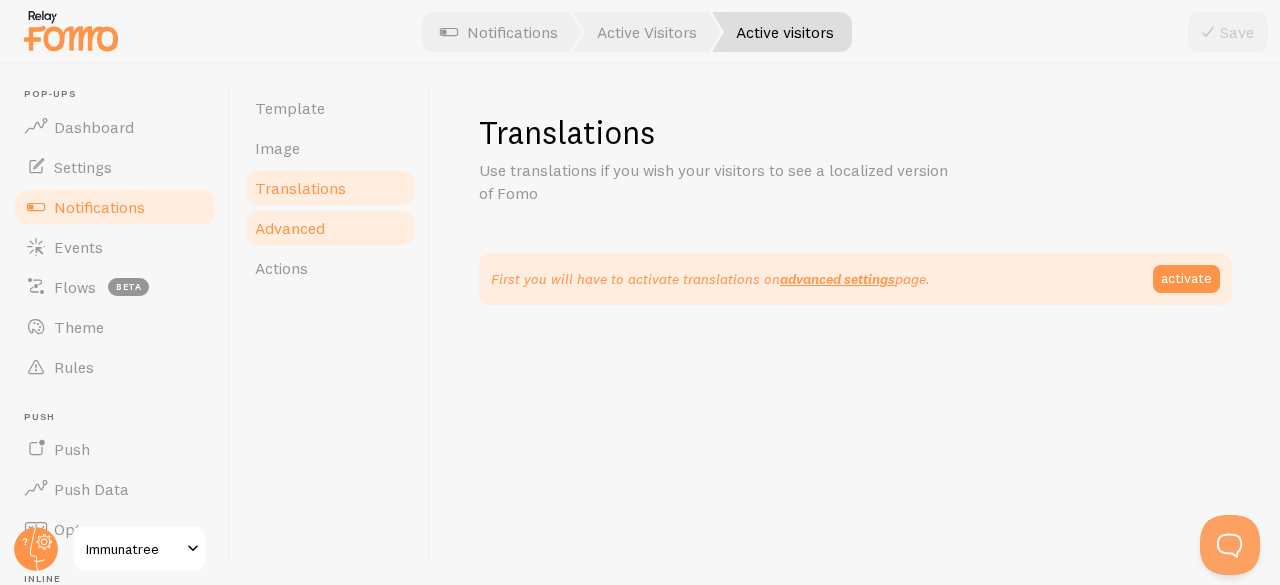 click on "Advanced" at bounding box center [330, 228] 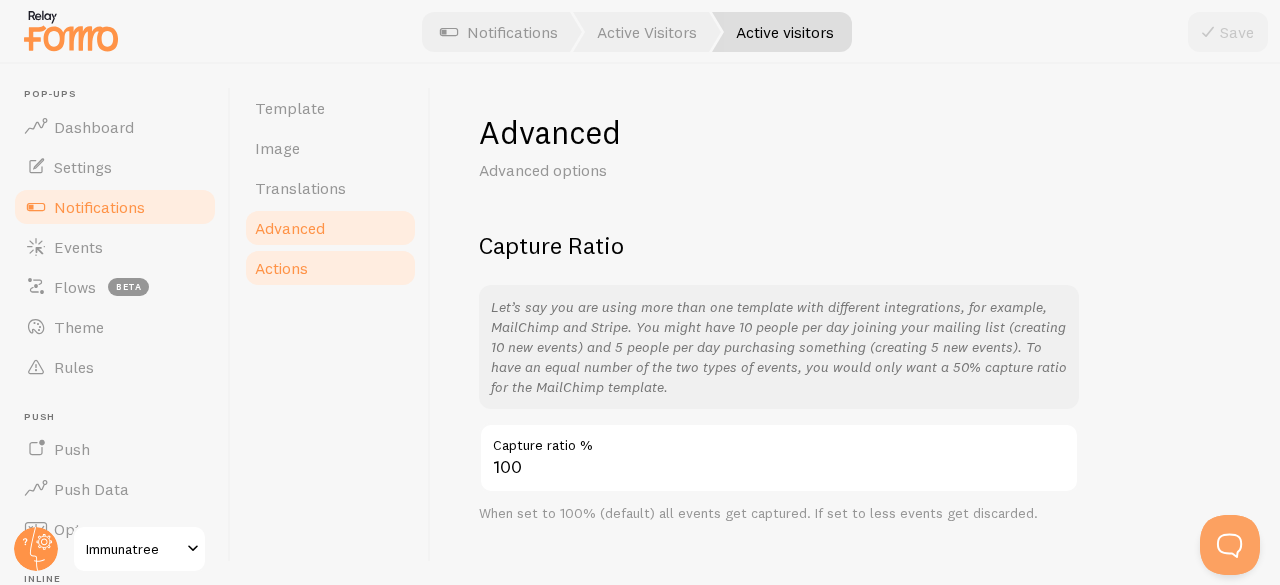 click on "Actions" at bounding box center (330, 268) 